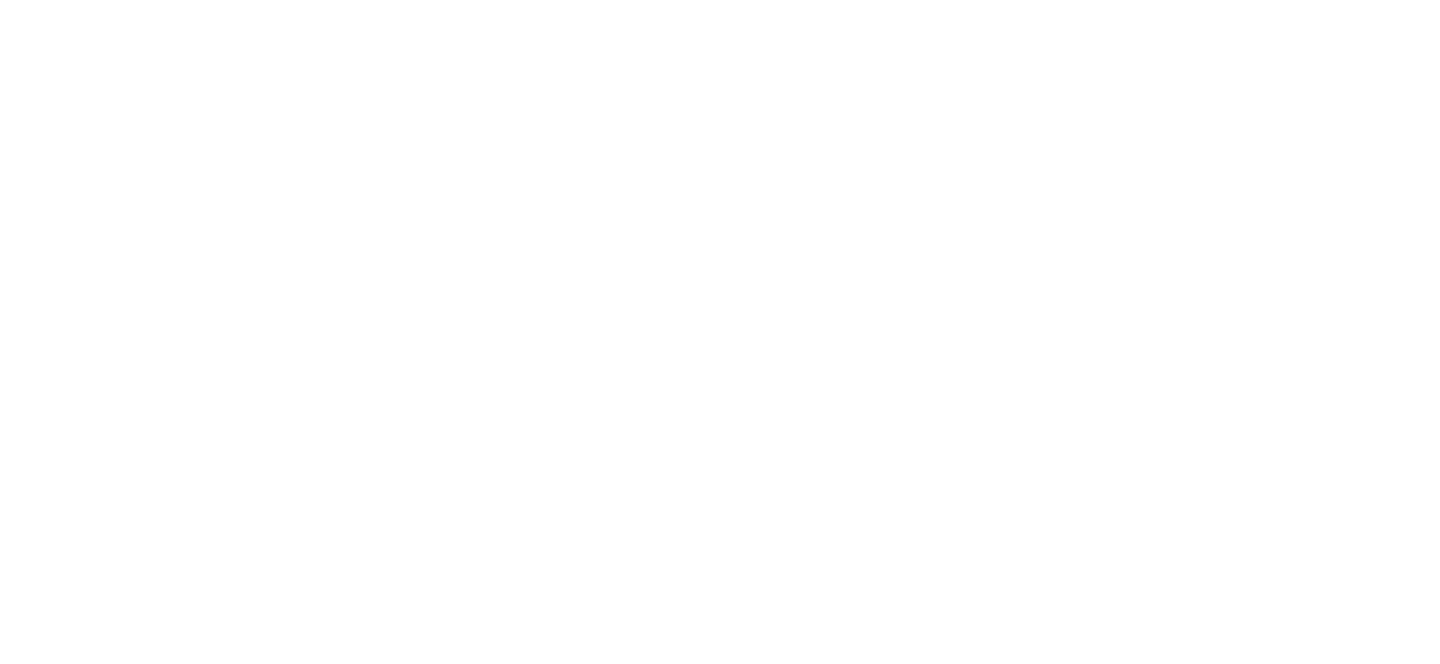 scroll, scrollTop: 0, scrollLeft: 0, axis: both 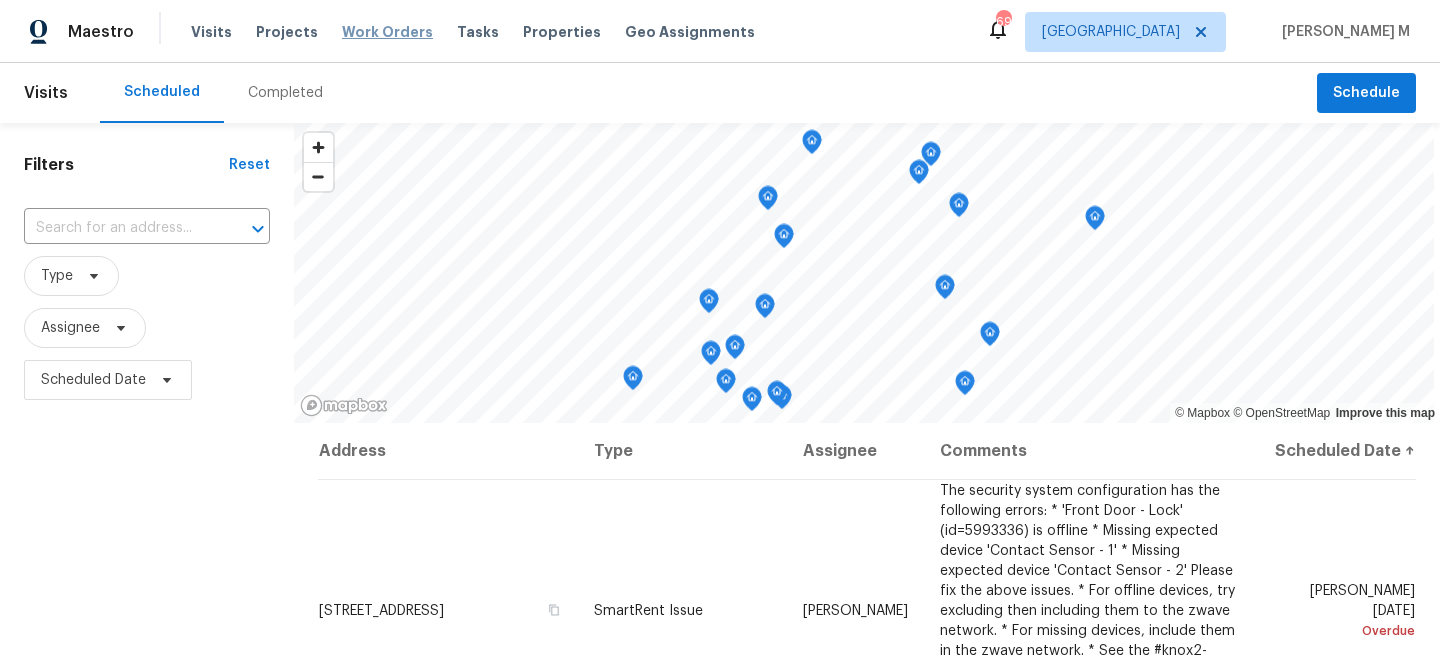 click on "Work Orders" at bounding box center [387, 32] 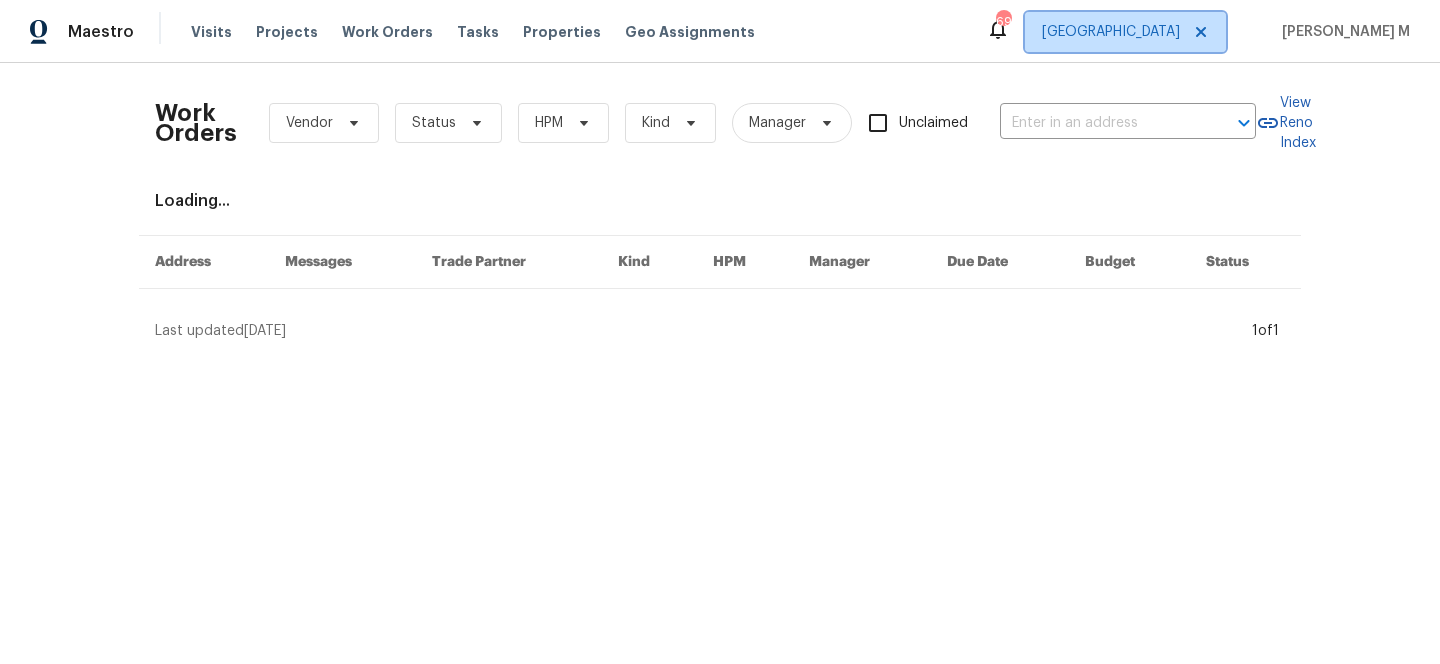 click on "[GEOGRAPHIC_DATA]" at bounding box center (1125, 32) 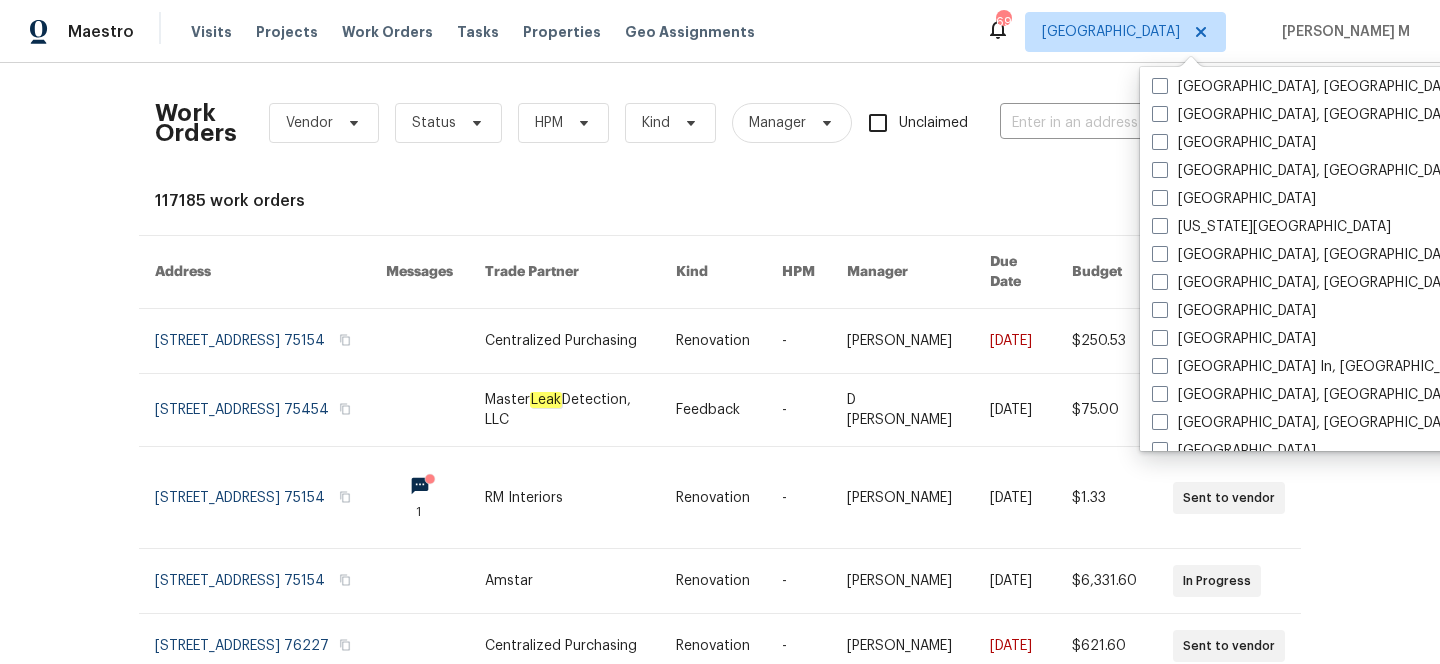 scroll, scrollTop: 508, scrollLeft: 0, axis: vertical 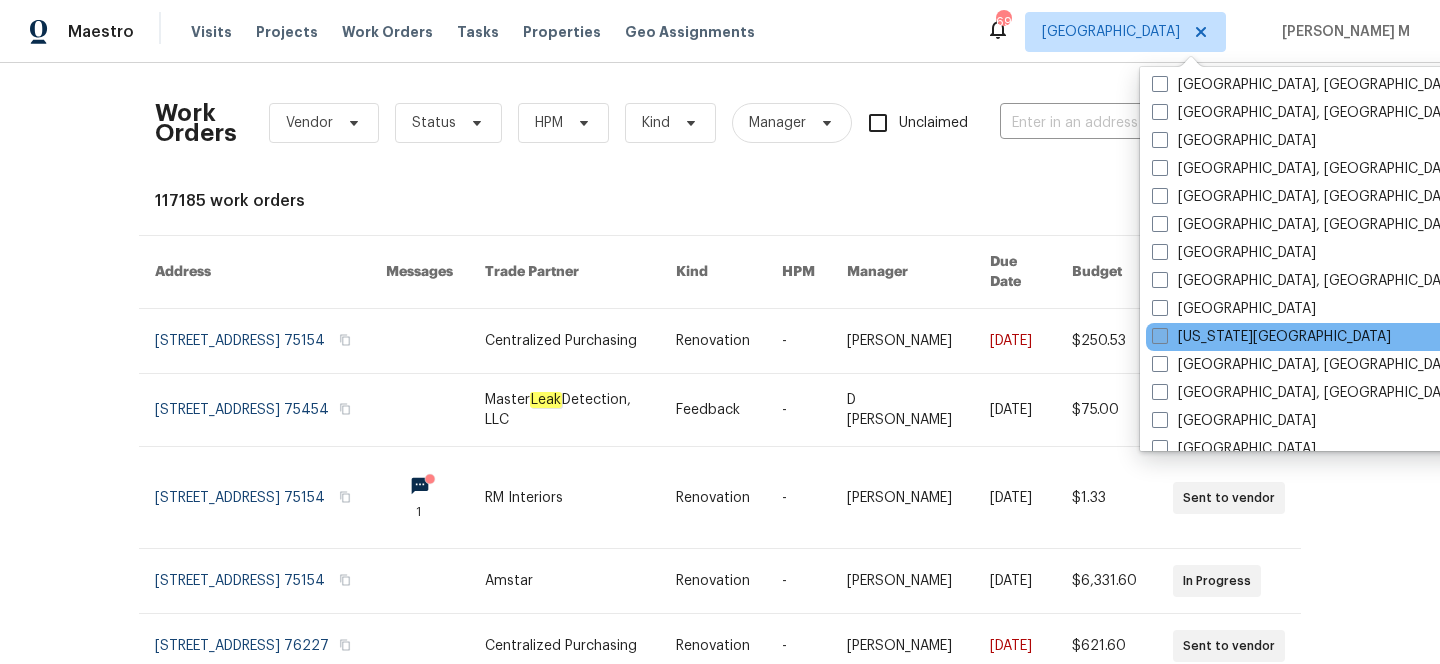 click on "[US_STATE][GEOGRAPHIC_DATA]" at bounding box center [1271, 337] 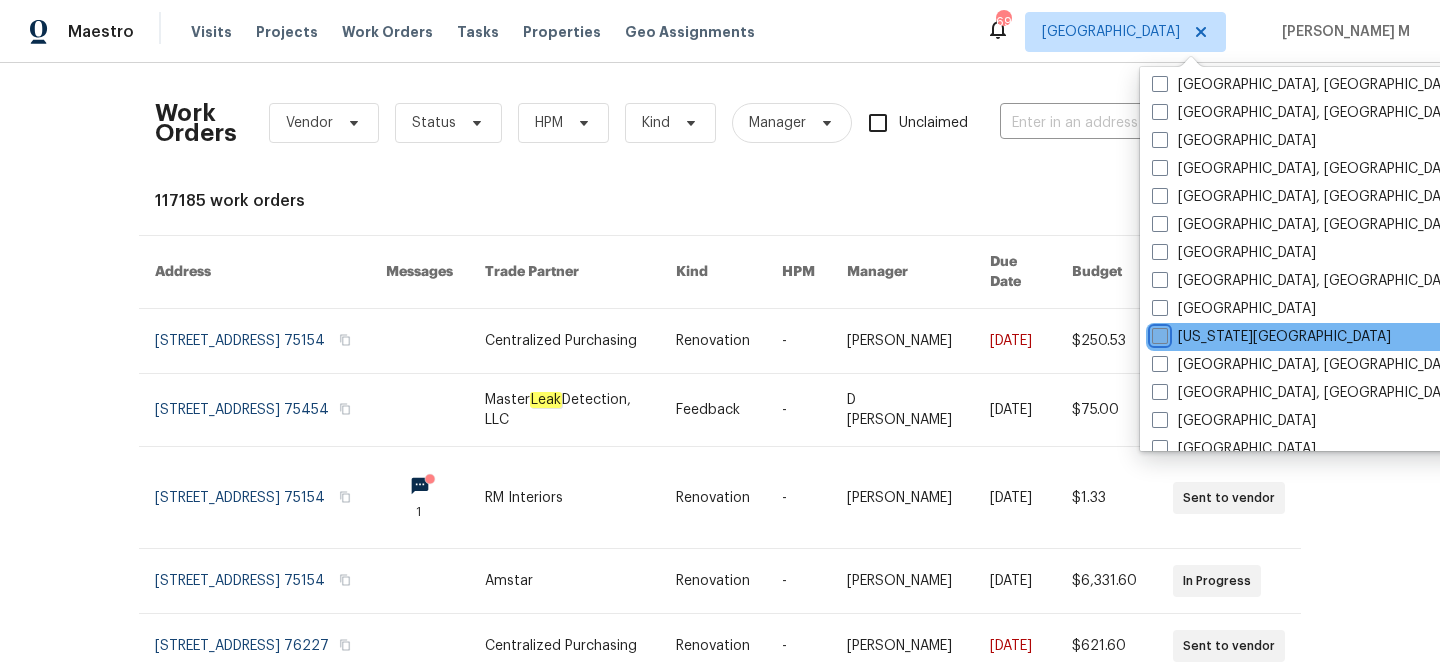 click on "[US_STATE][GEOGRAPHIC_DATA]" at bounding box center [1158, 333] 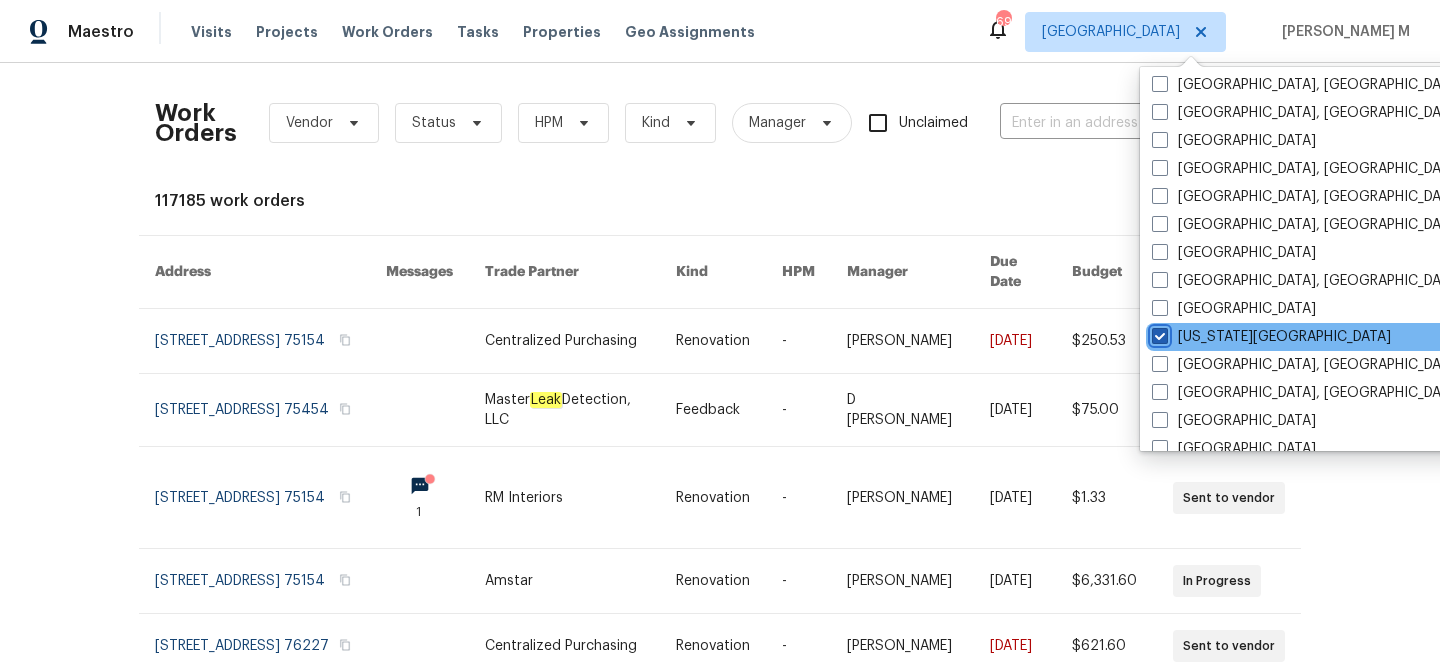 checkbox on "true" 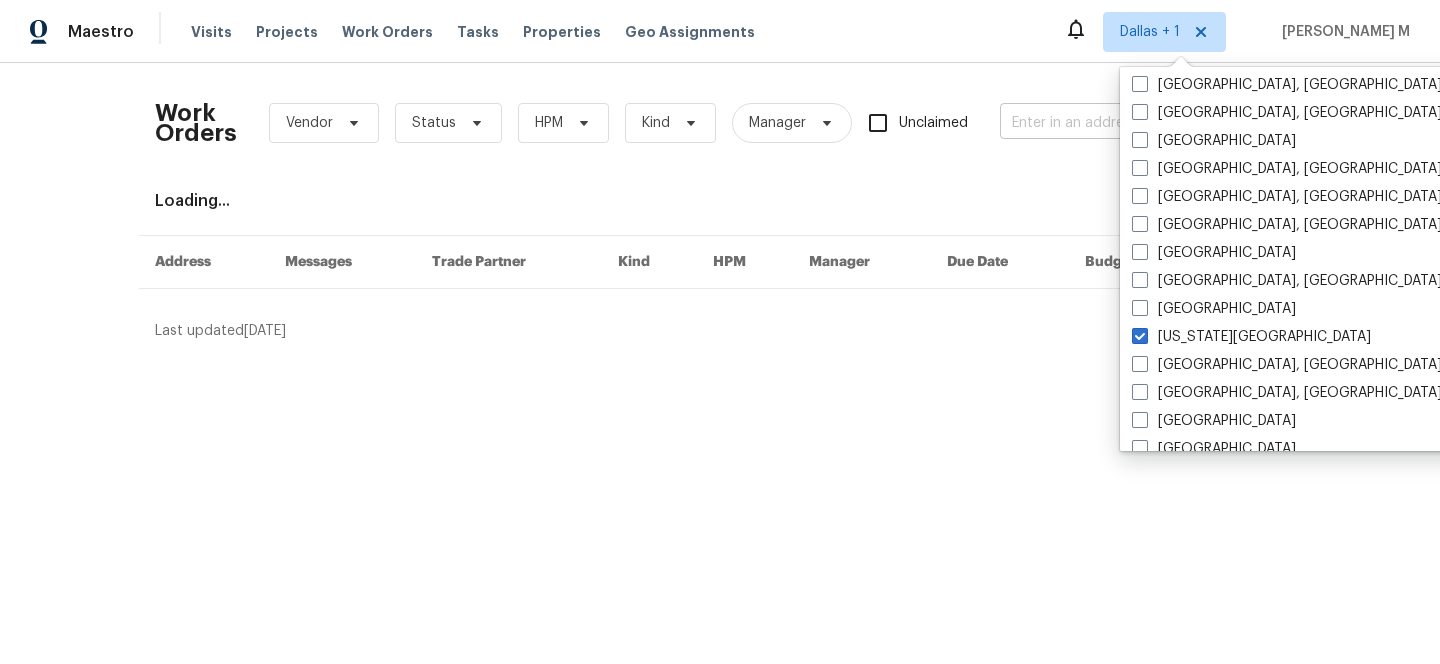 click at bounding box center [1100, 123] 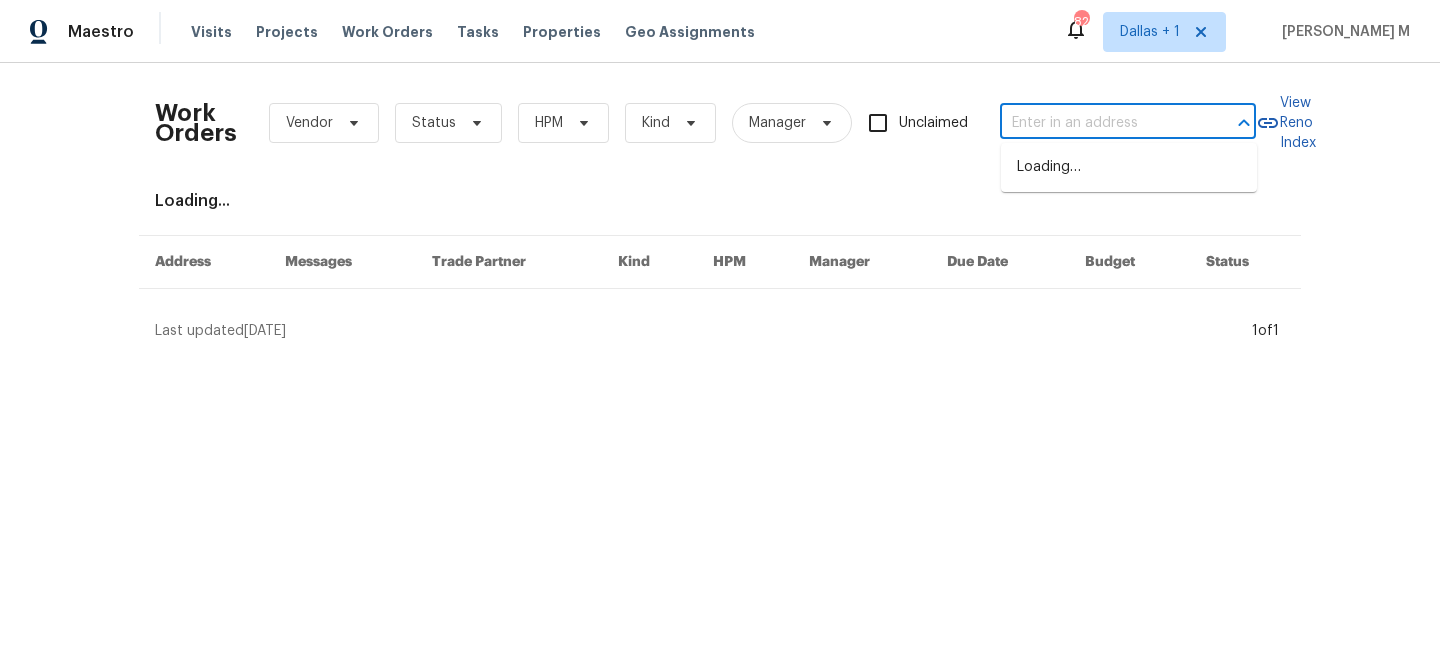 paste on "[STREET_ADDRESS]" 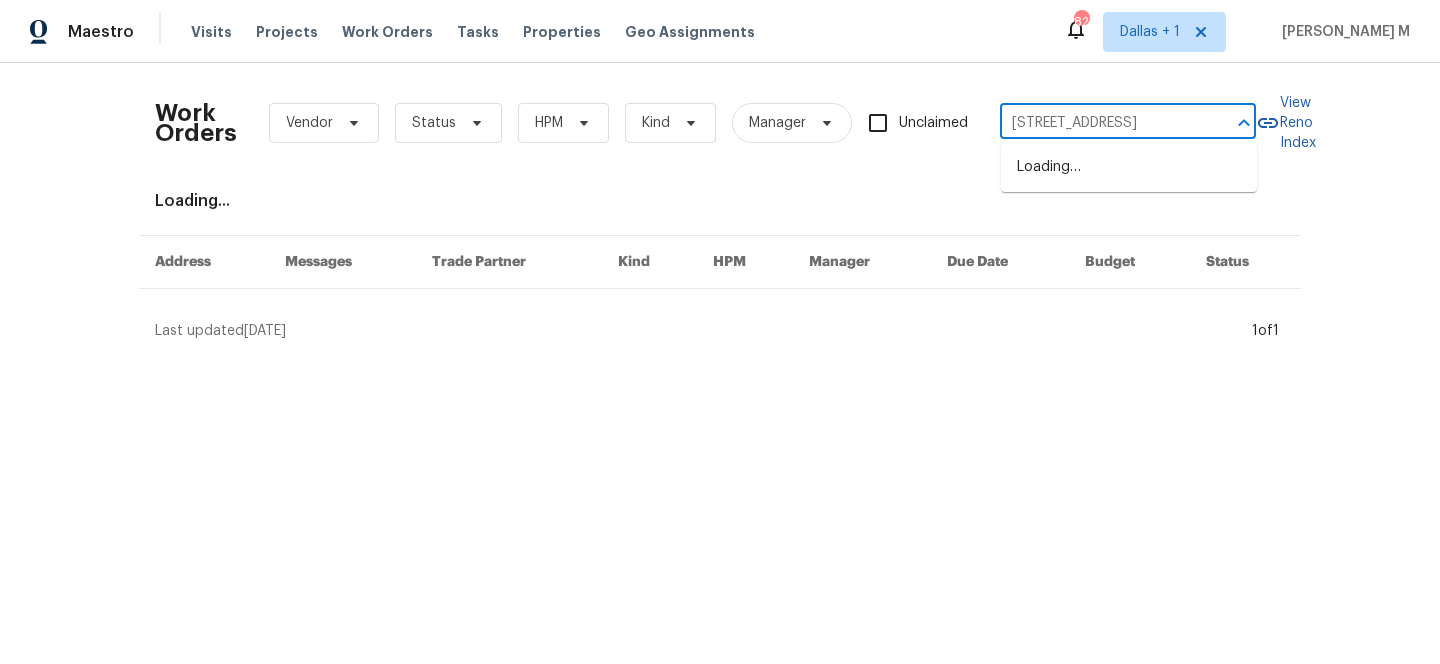 scroll, scrollTop: 0, scrollLeft: 72, axis: horizontal 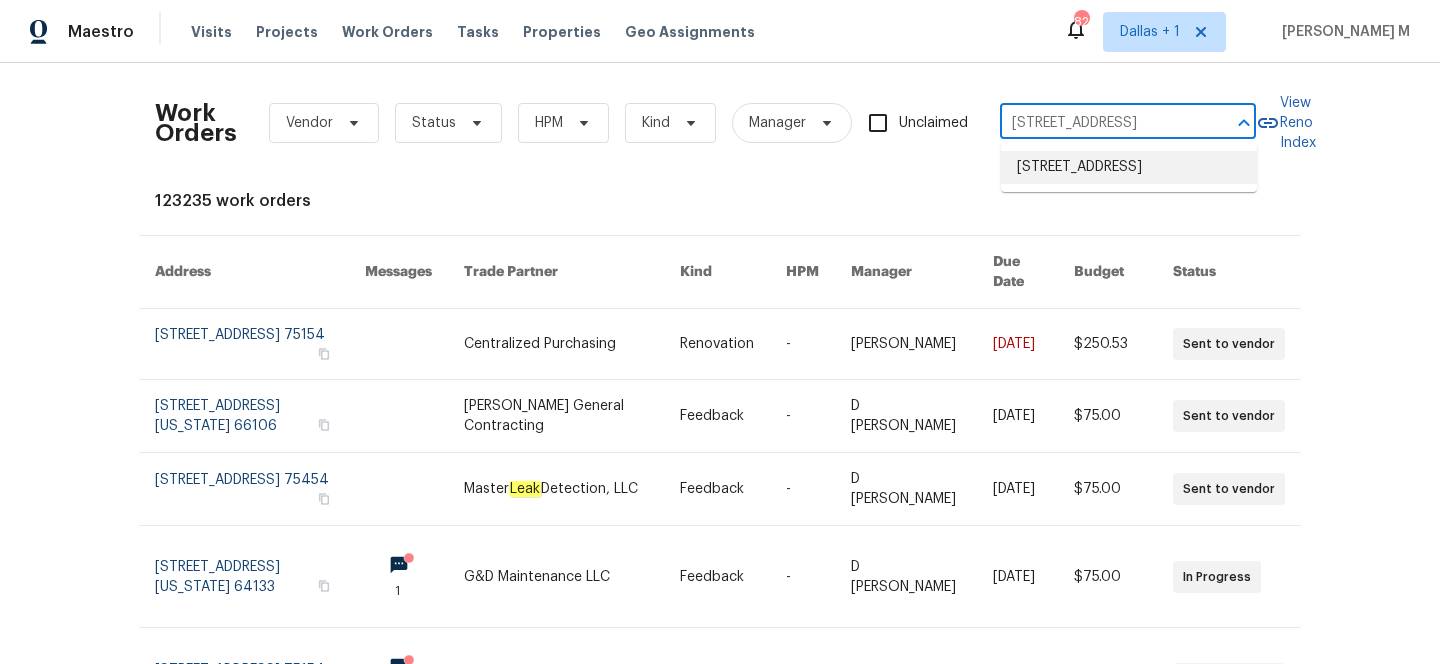 click on "[STREET_ADDRESS]" at bounding box center (1129, 167) 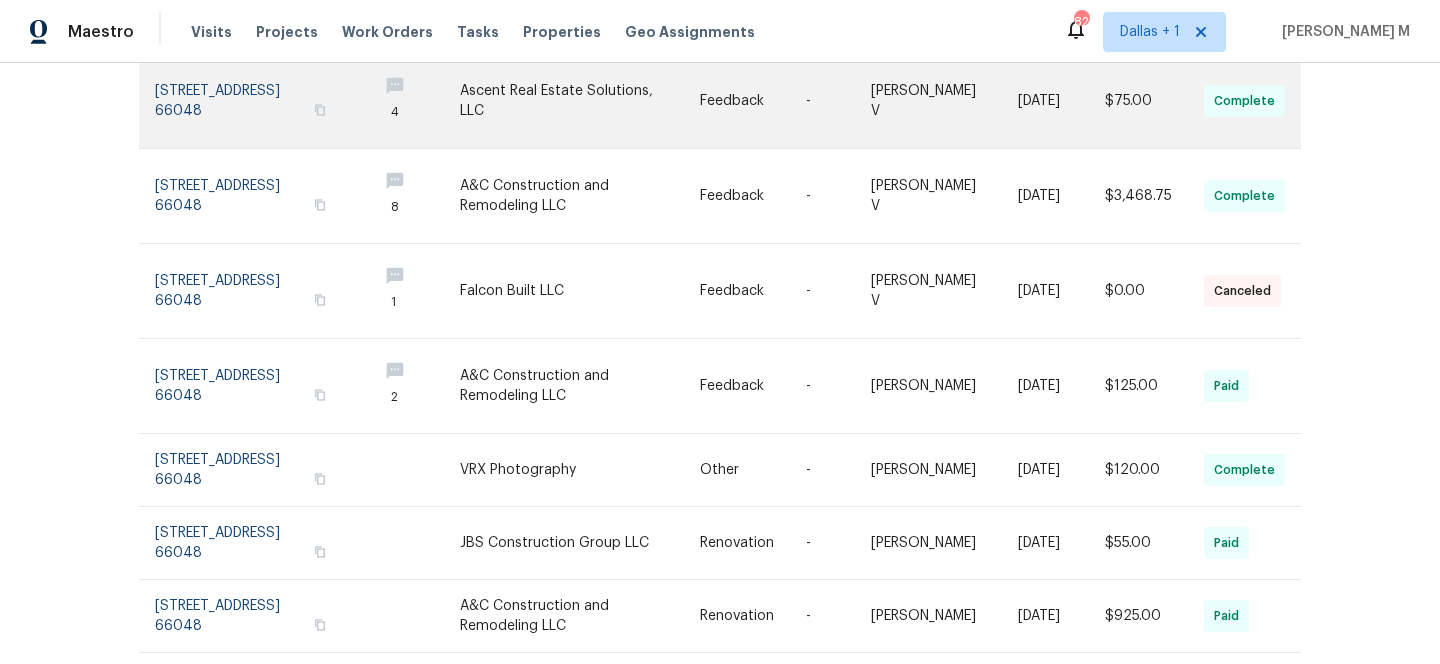 scroll, scrollTop: 177, scrollLeft: 0, axis: vertical 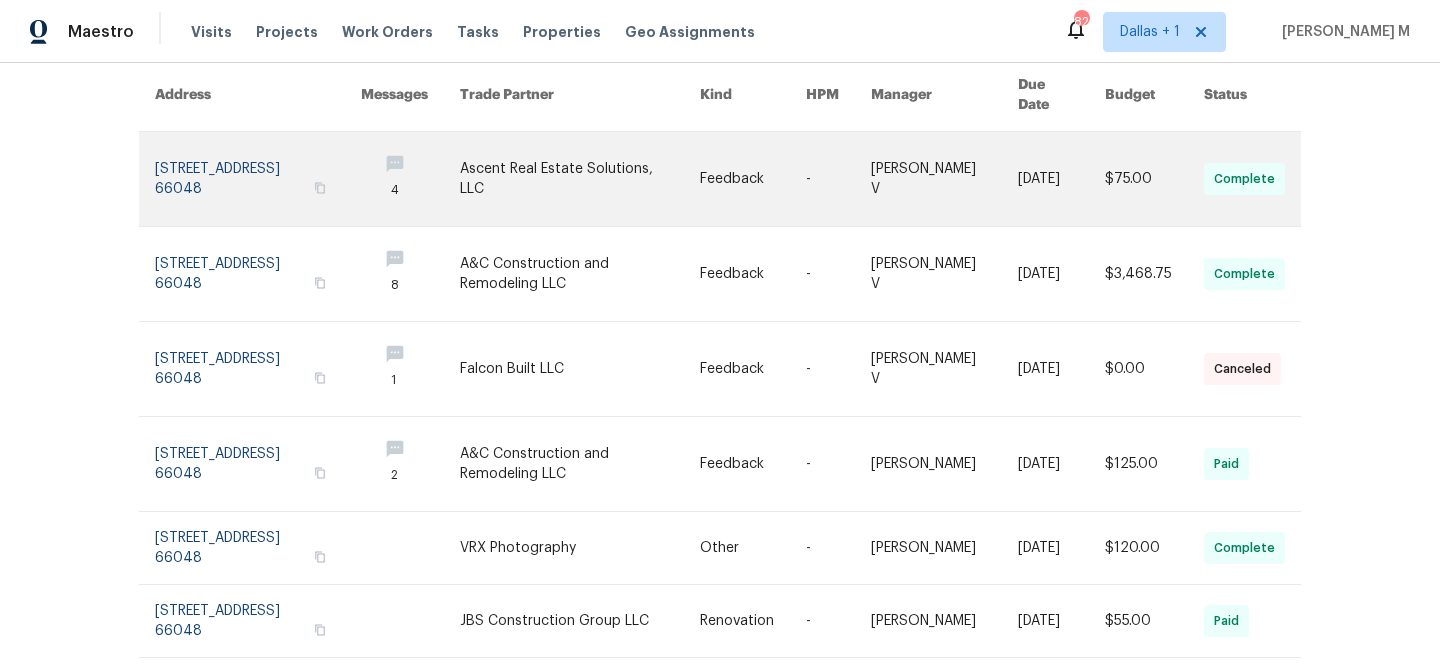 click on "-" at bounding box center (822, 179) 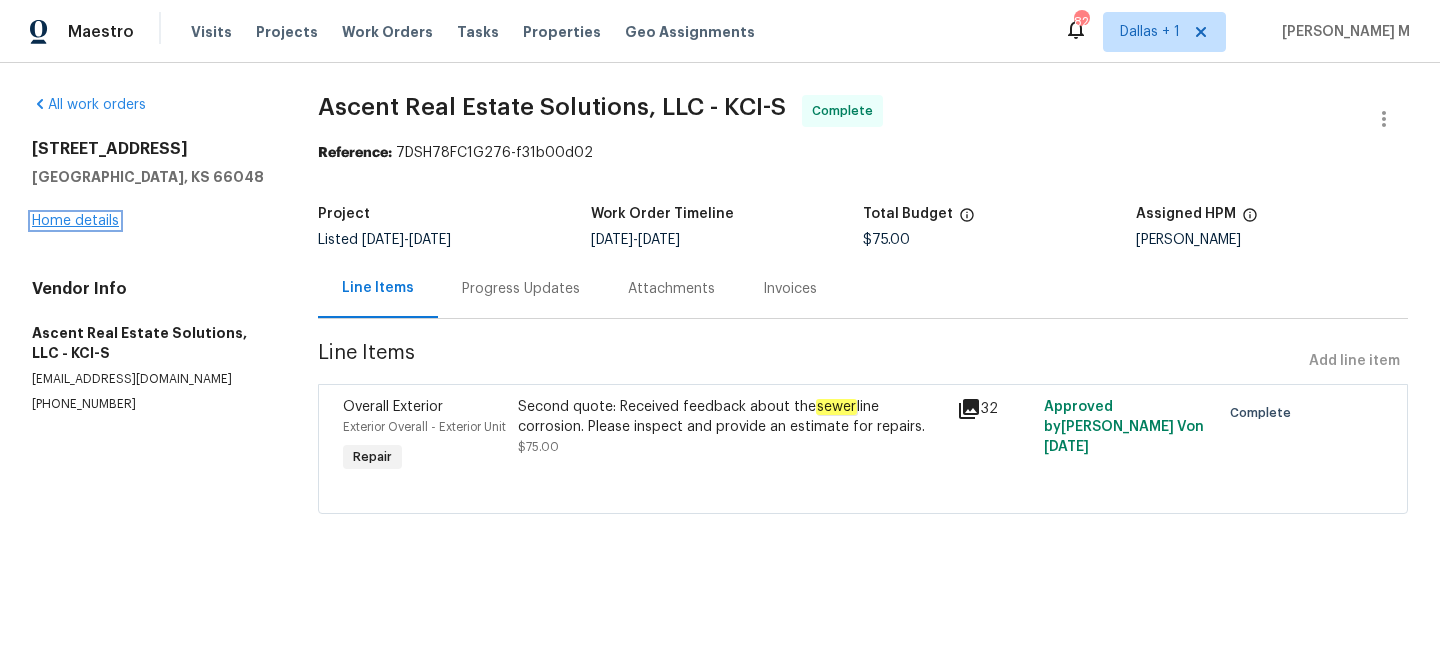 click on "Home details" at bounding box center [75, 221] 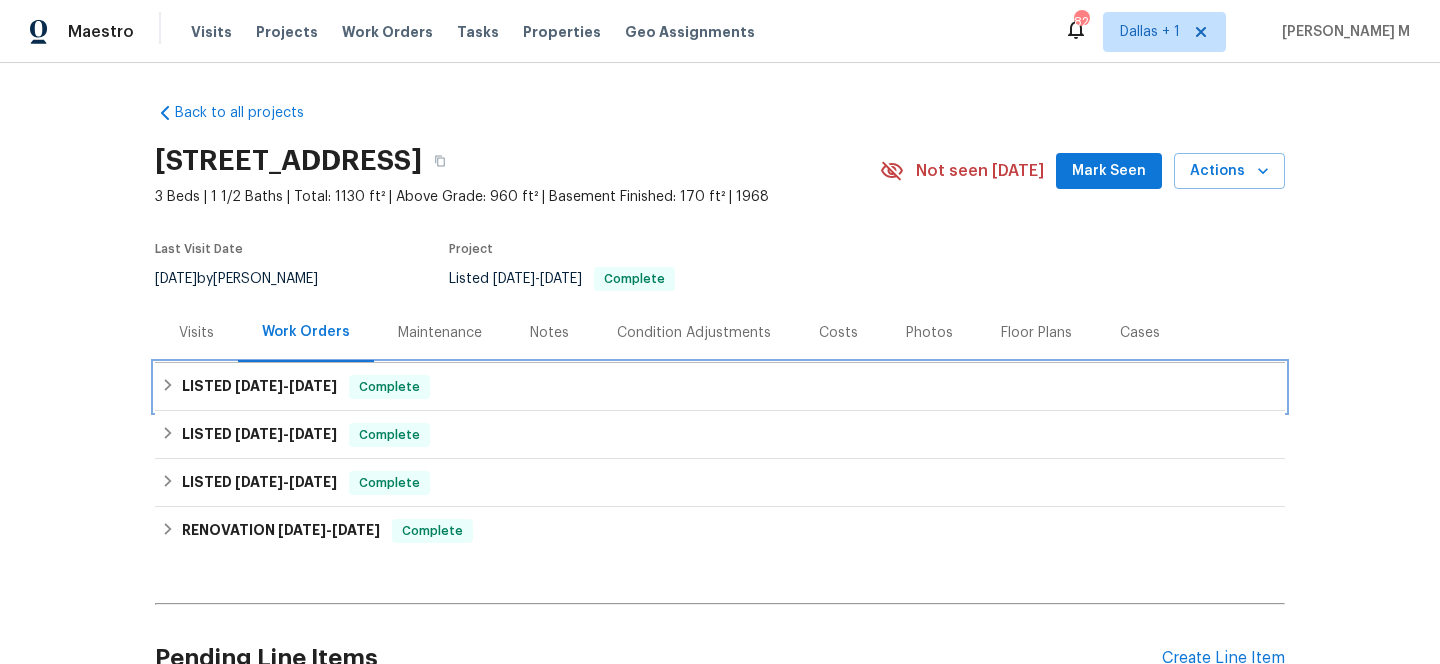 click on "[DATE]" at bounding box center [313, 386] 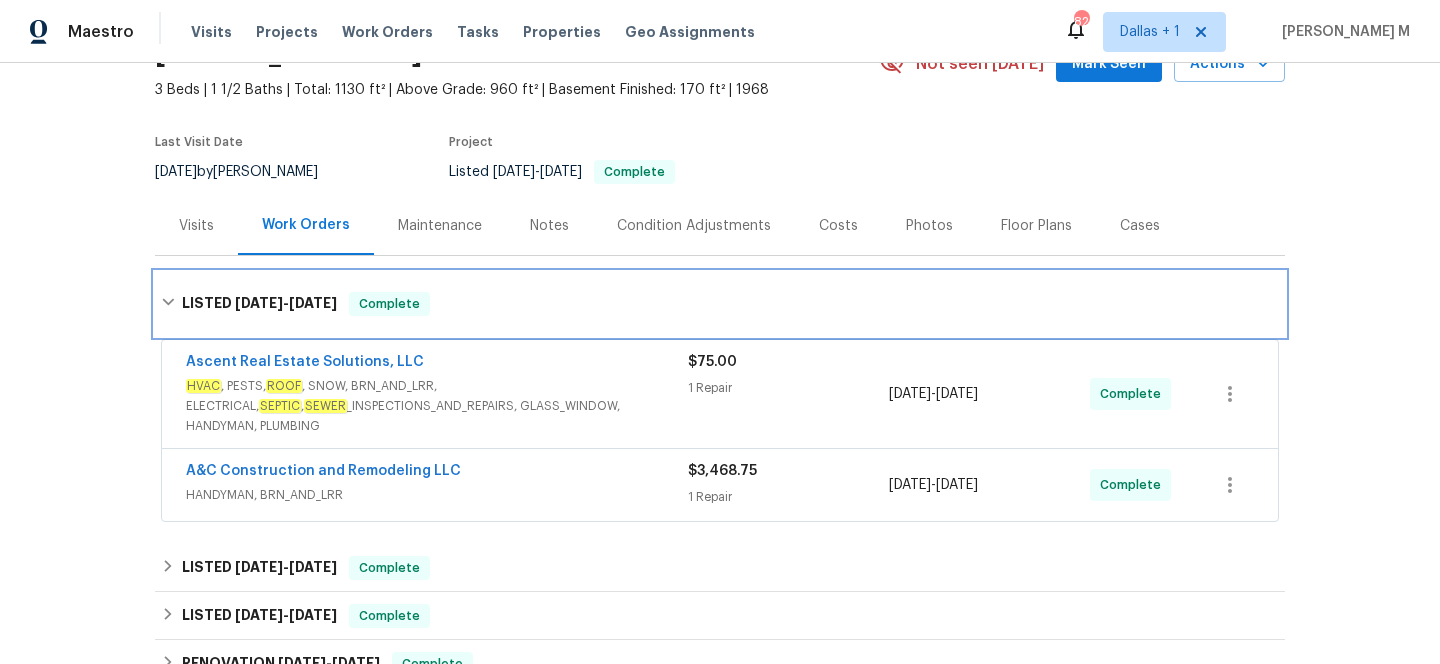 scroll, scrollTop: 109, scrollLeft: 0, axis: vertical 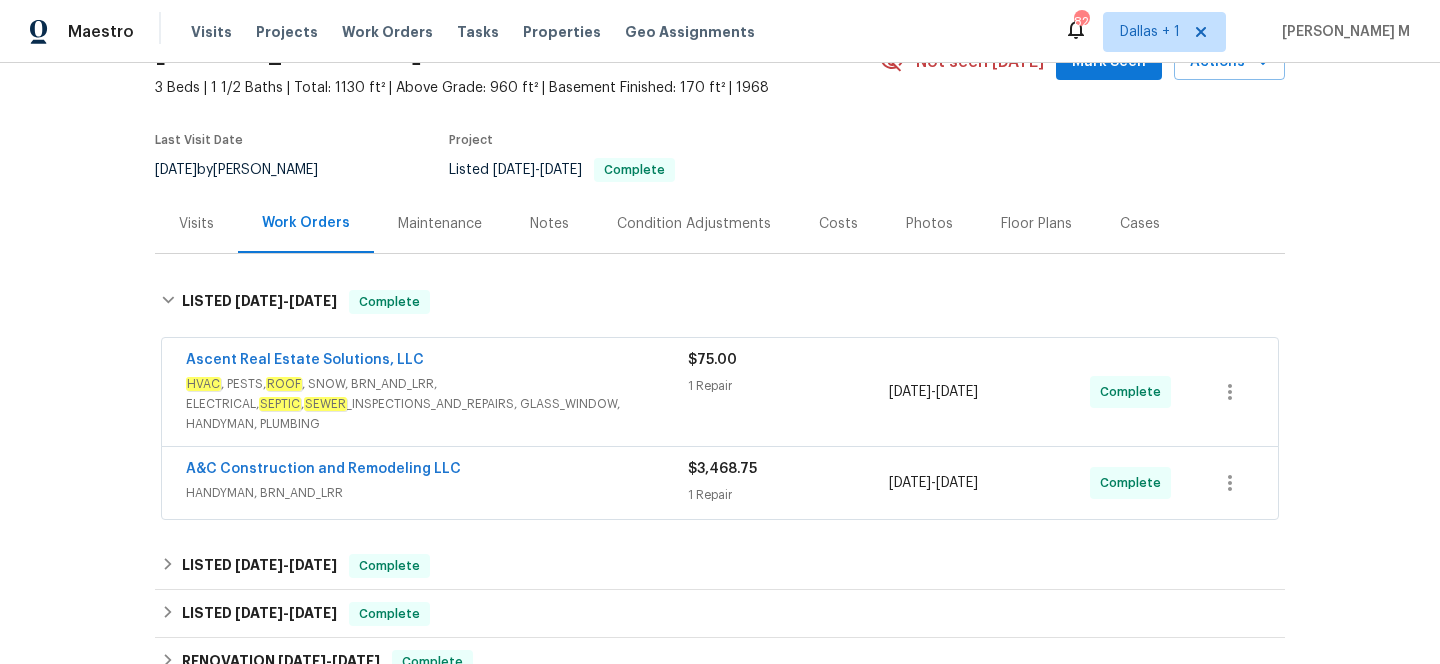 click on "HVAC , PESTS,  ROOF , SNOW, BRN_AND_LRR, ELECTRICAL,  SEPTIC ,  SEWER _INSPECTIONS_AND_REPAIRS, GLASS_WINDOW, HANDYMAN, PLUMBING" at bounding box center (437, 404) 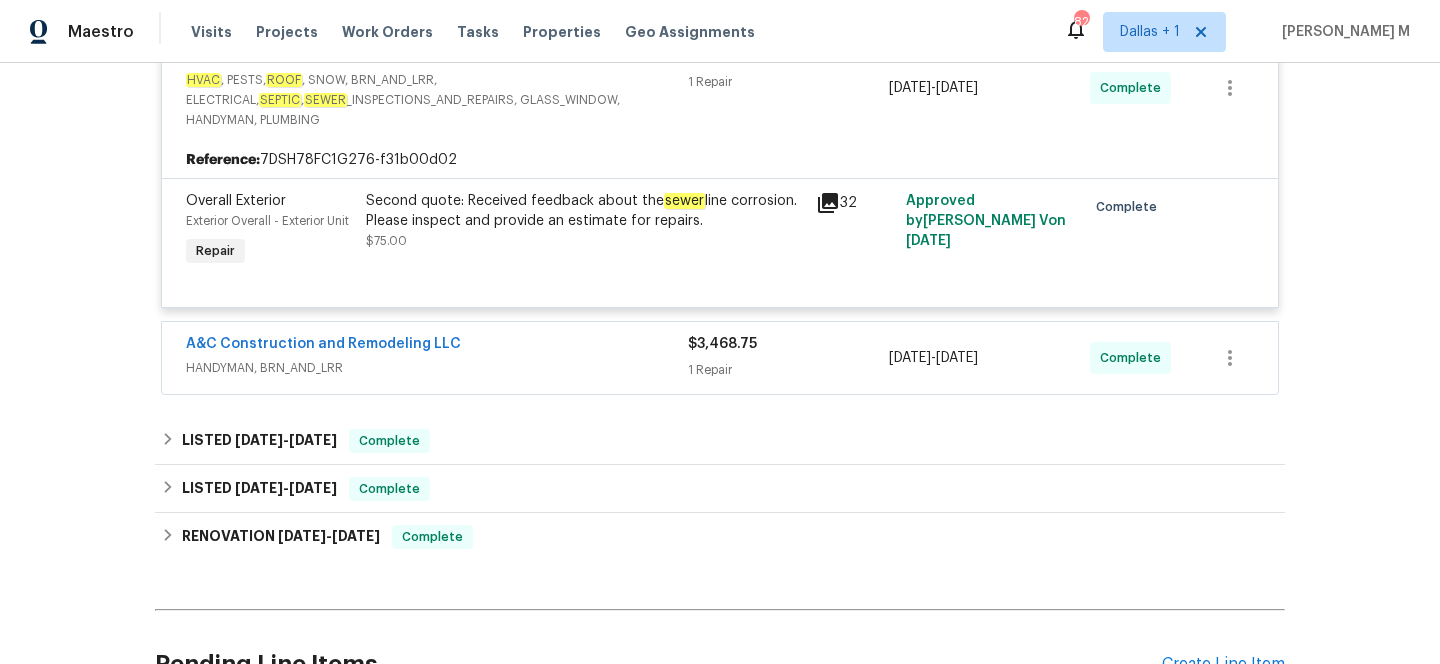 scroll, scrollTop: 432, scrollLeft: 0, axis: vertical 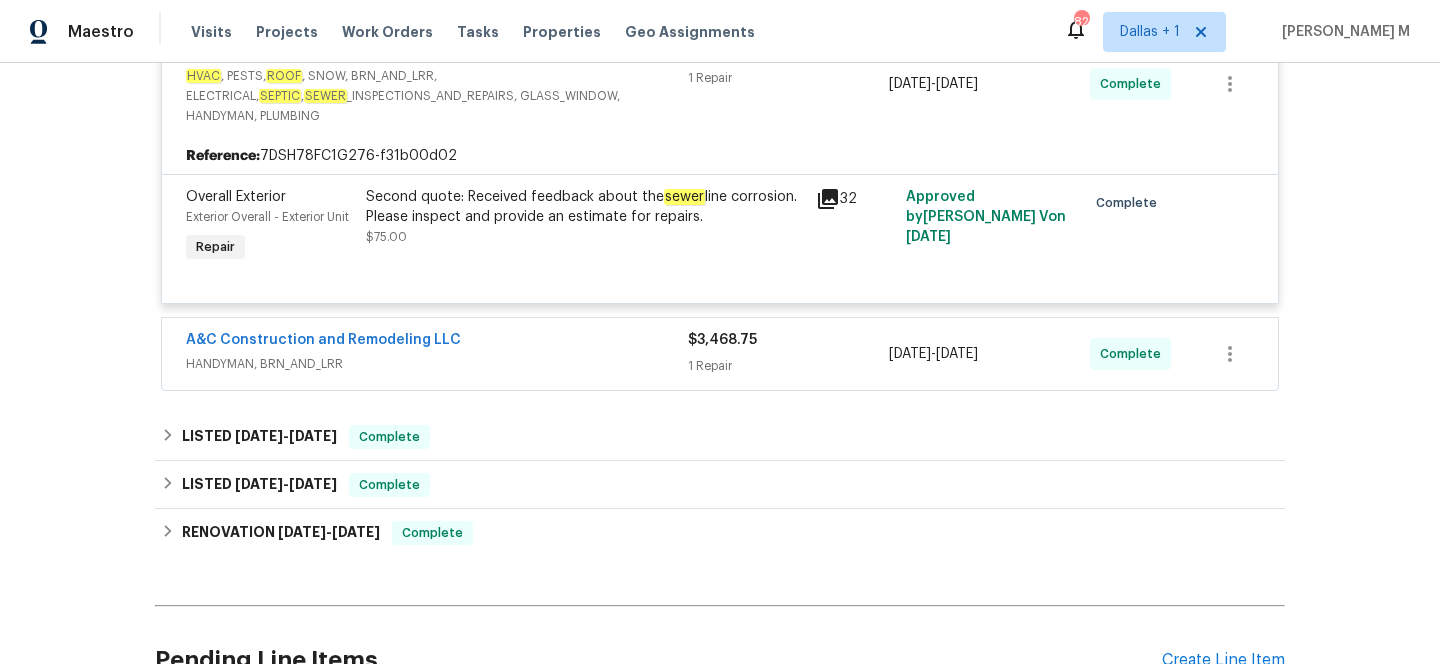 click on "A&C Construction and Remodeling LLC" at bounding box center (437, 342) 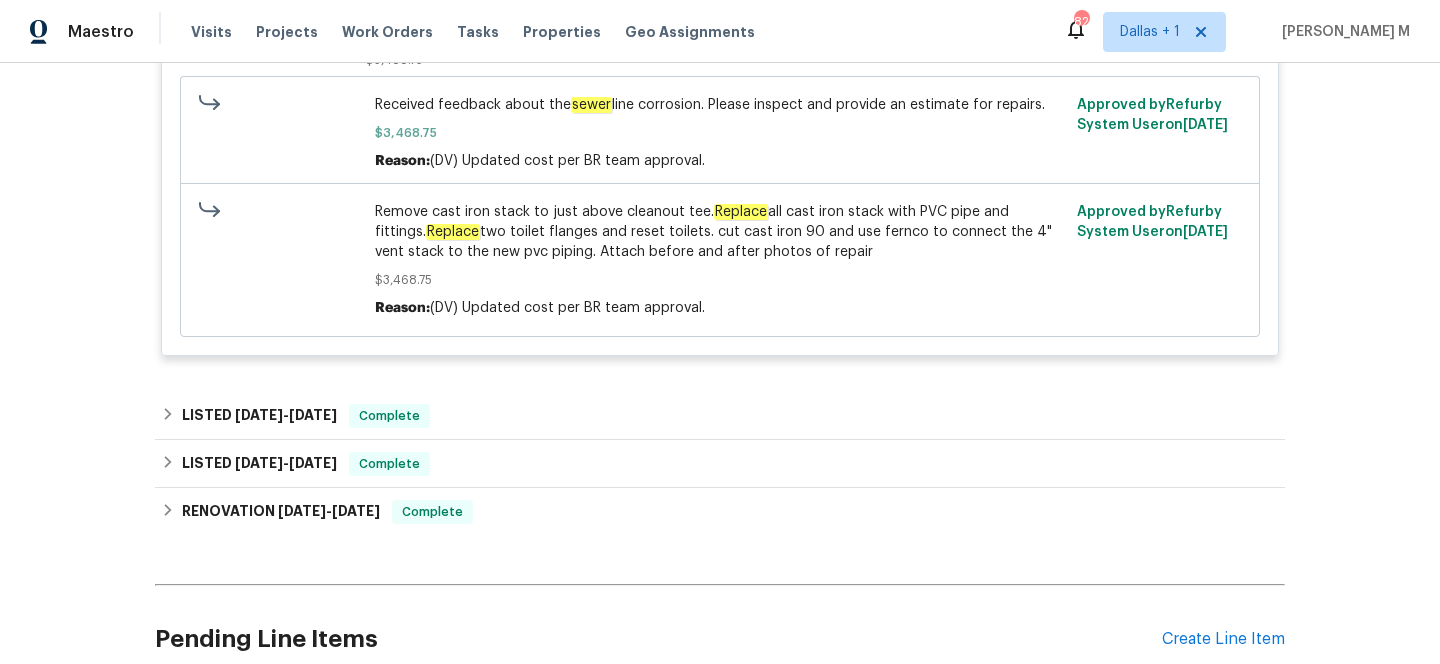 scroll, scrollTop: 1077, scrollLeft: 0, axis: vertical 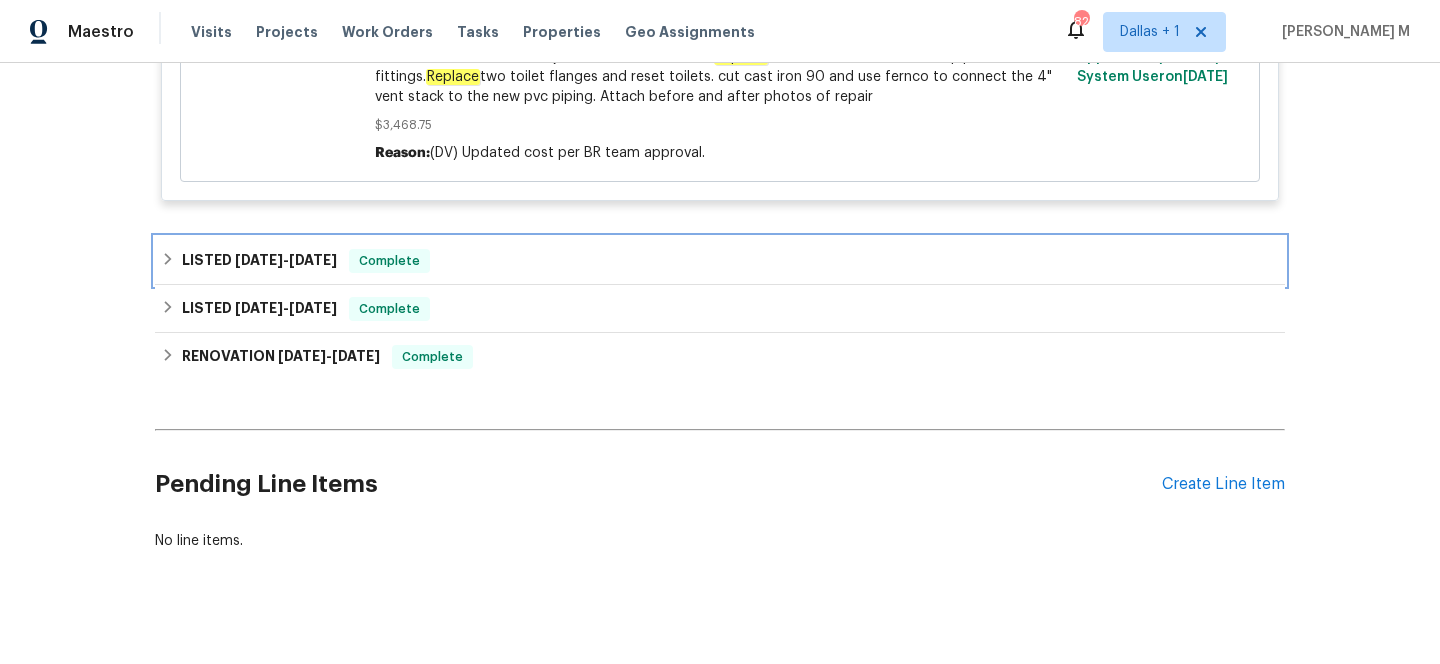 click on "LISTED   [DATE]  -  [DATE] Complete" at bounding box center [720, 261] 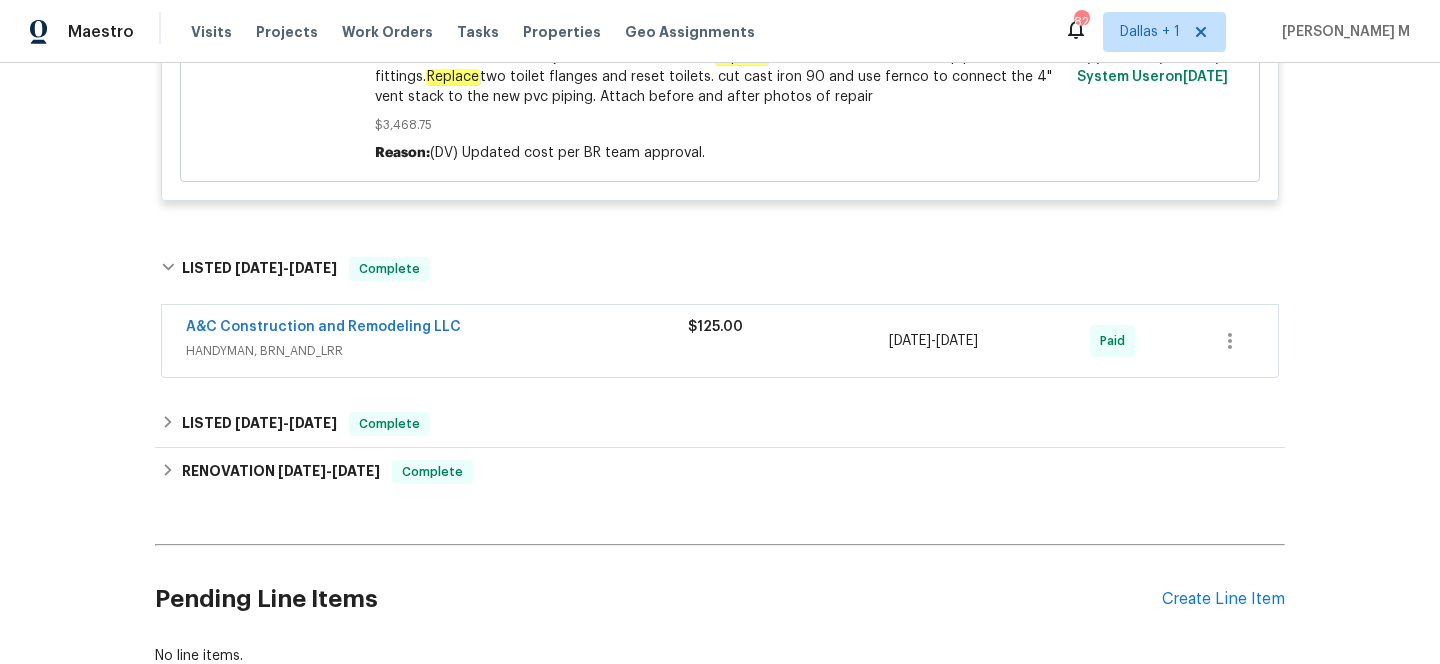 click on "HANDYMAN, BRN_AND_LRR" at bounding box center [437, 351] 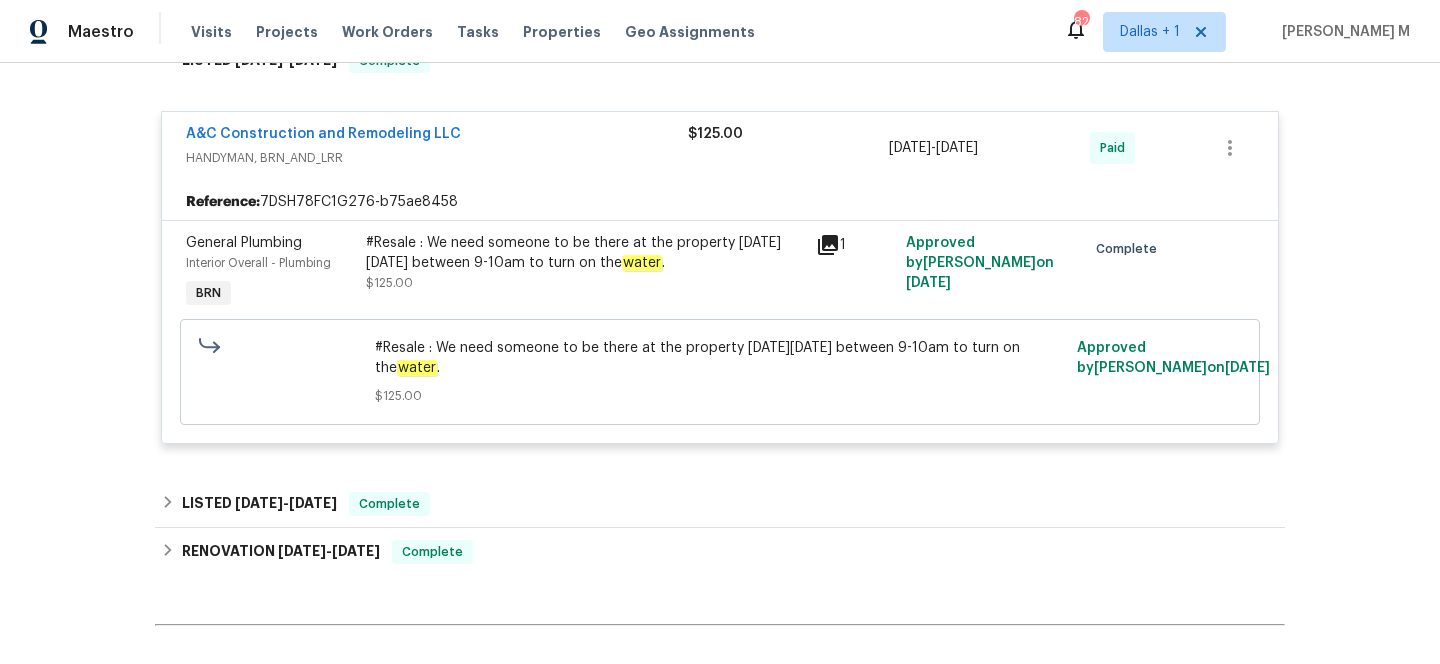 scroll, scrollTop: 1485, scrollLeft: 0, axis: vertical 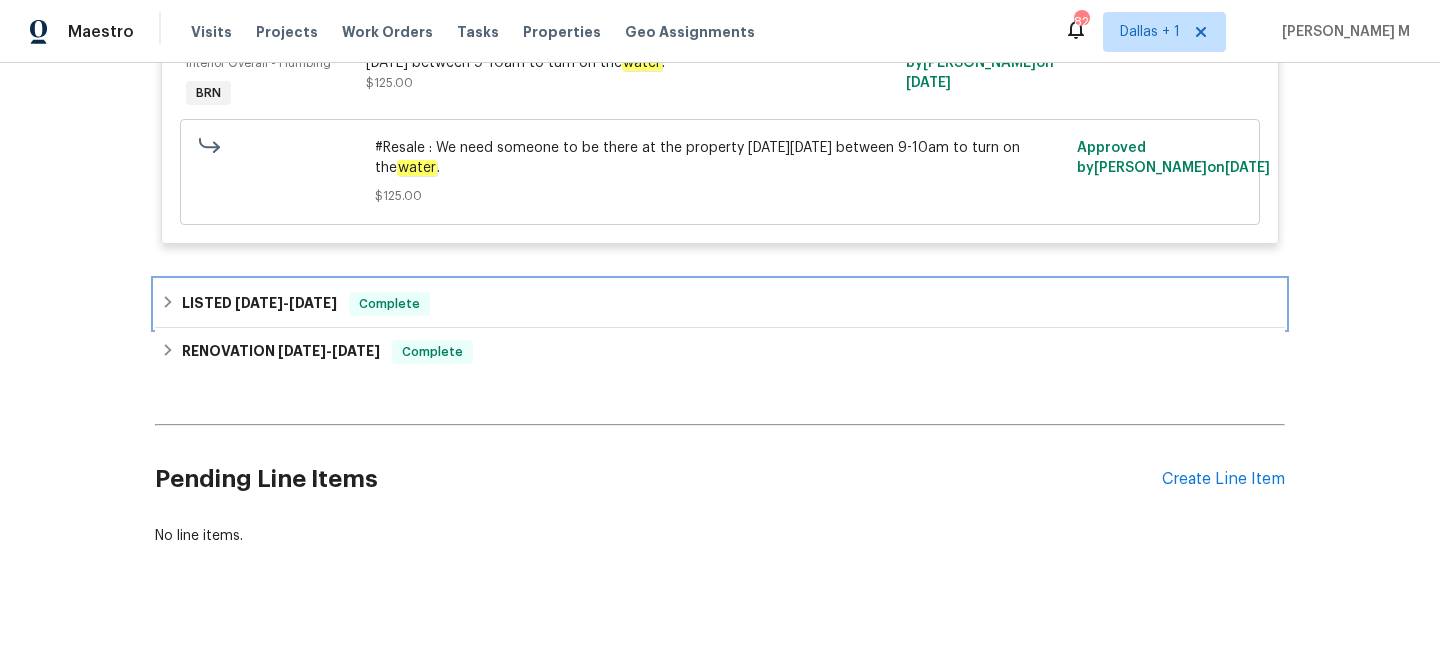 click on "LISTED   [DATE]  -  [DATE] Complete" at bounding box center (720, 304) 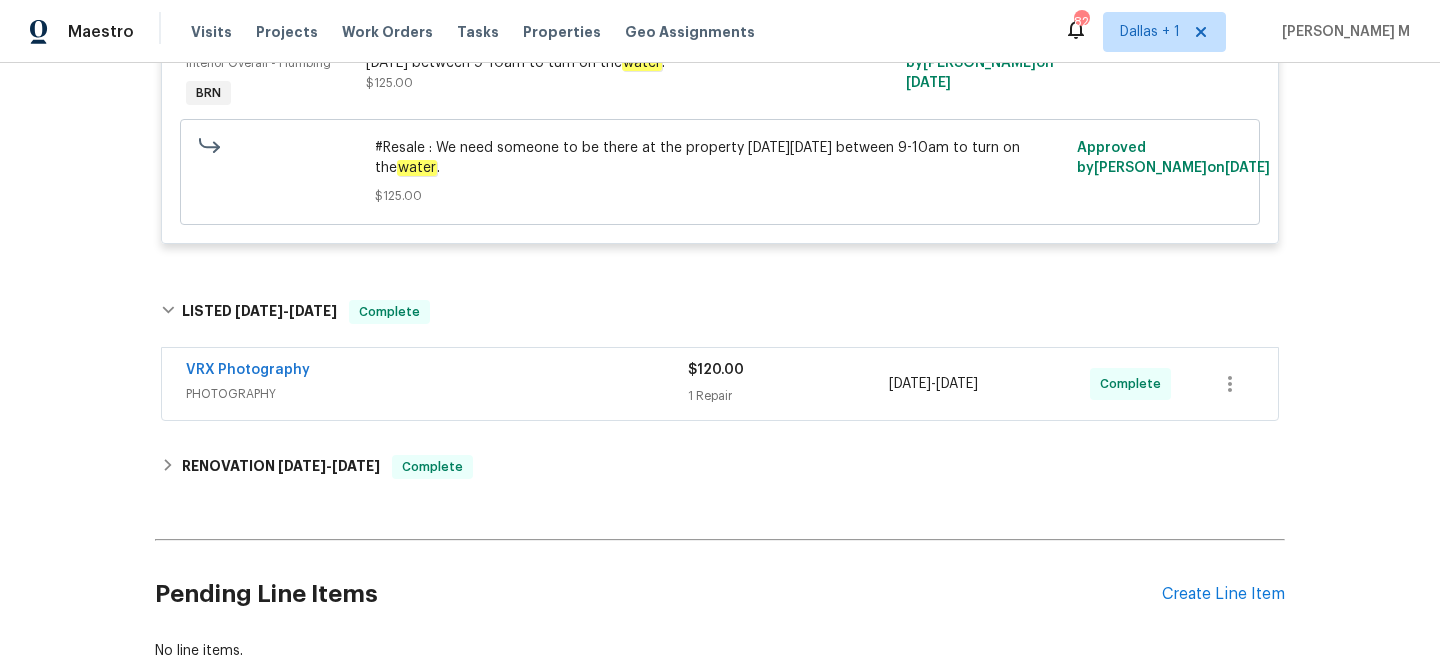 click on "VRX Photography" at bounding box center (437, 372) 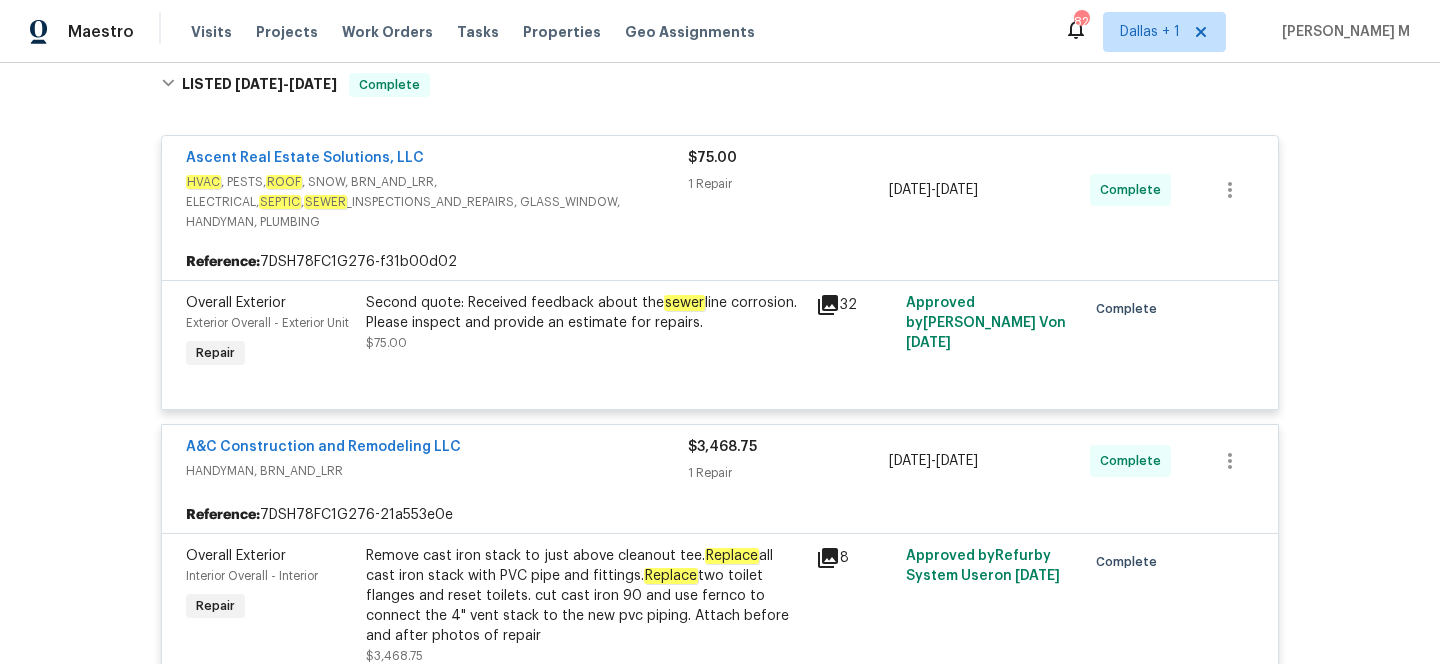 scroll, scrollTop: 294, scrollLeft: 0, axis: vertical 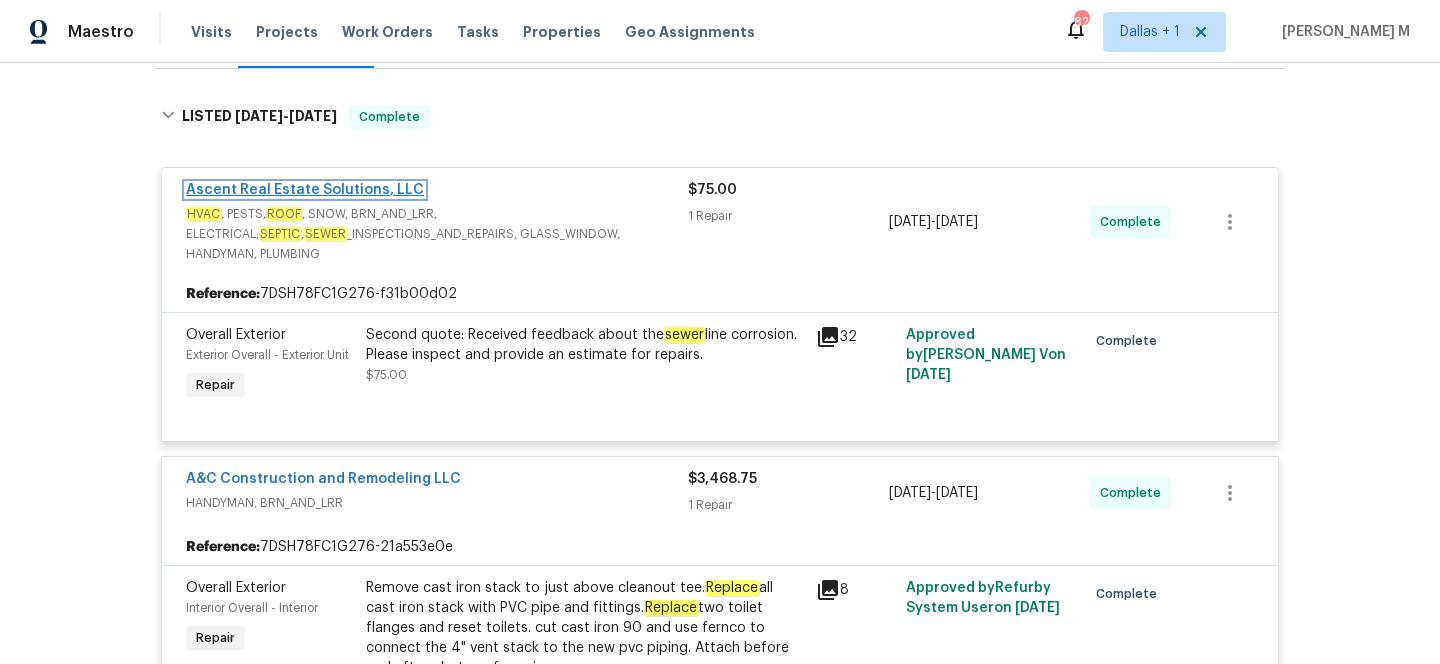 click on "Ascent Real Estate Solutions, LLC" at bounding box center (305, 190) 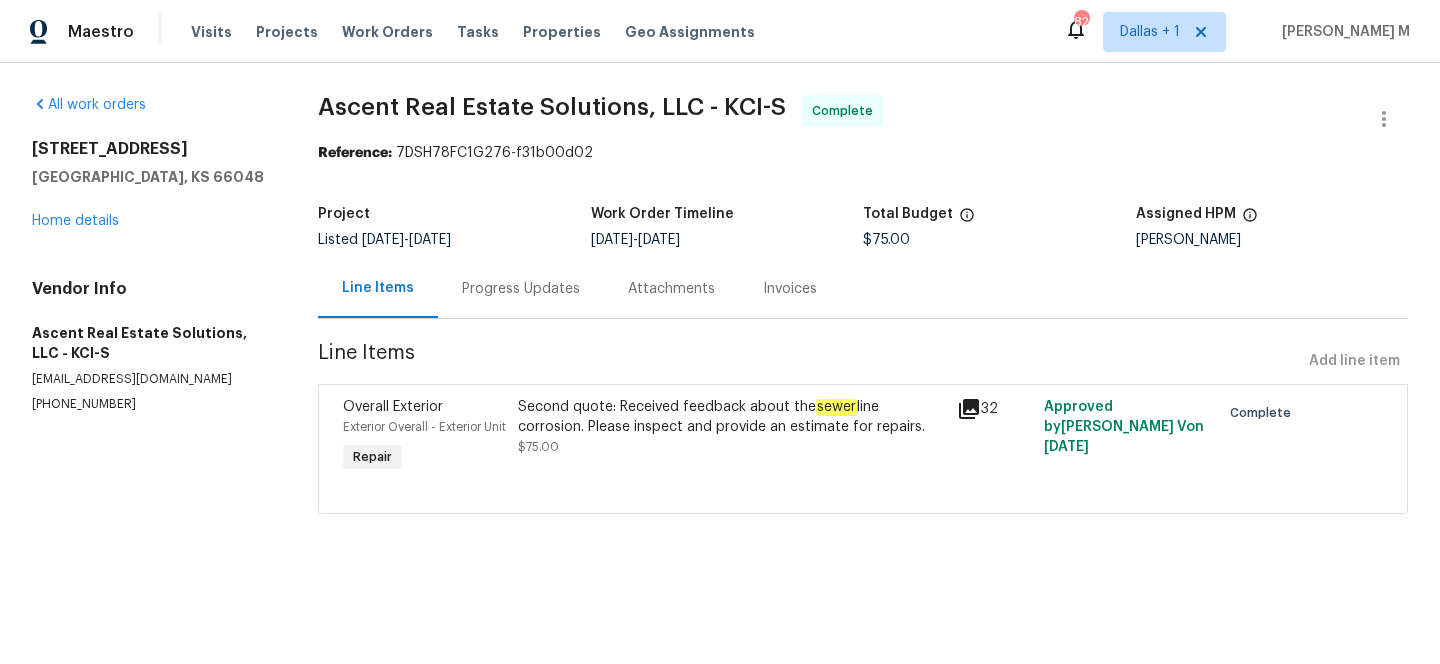 click on "Progress Updates" at bounding box center [521, 289] 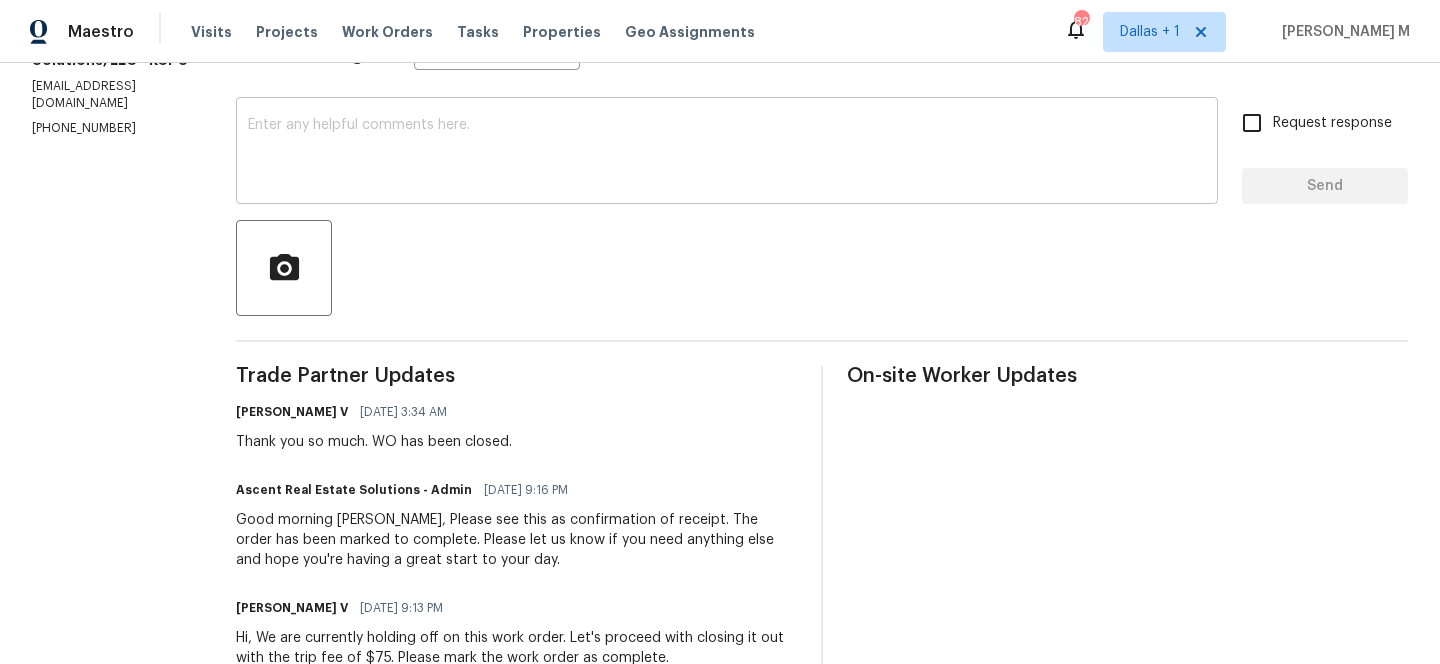 scroll, scrollTop: 0, scrollLeft: 0, axis: both 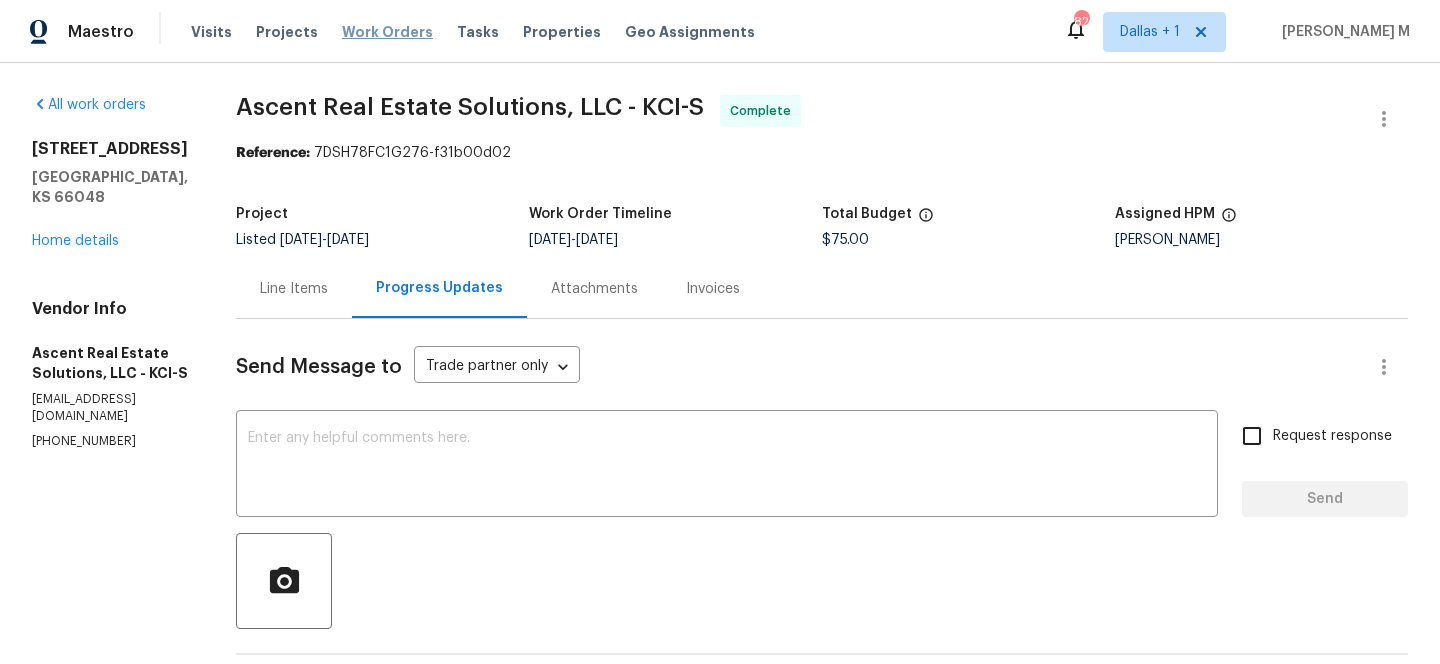 click on "Work Orders" at bounding box center (387, 32) 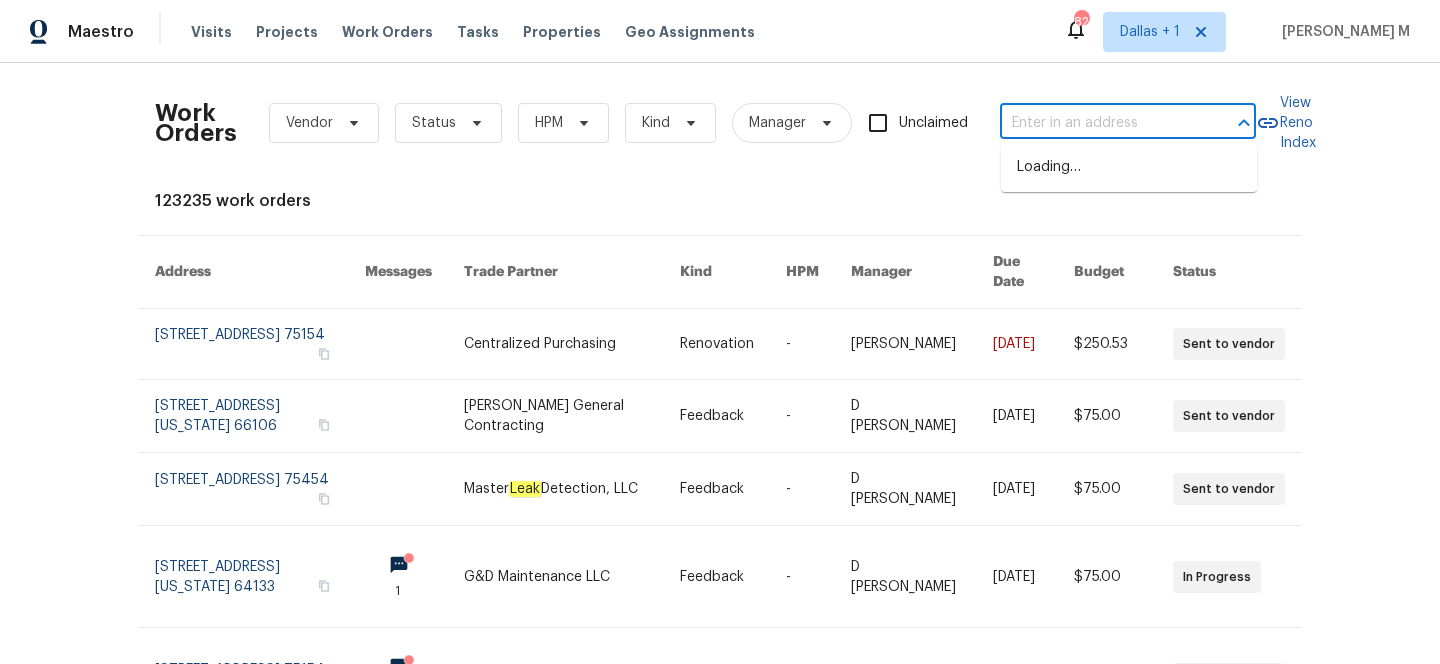 click at bounding box center (1100, 123) 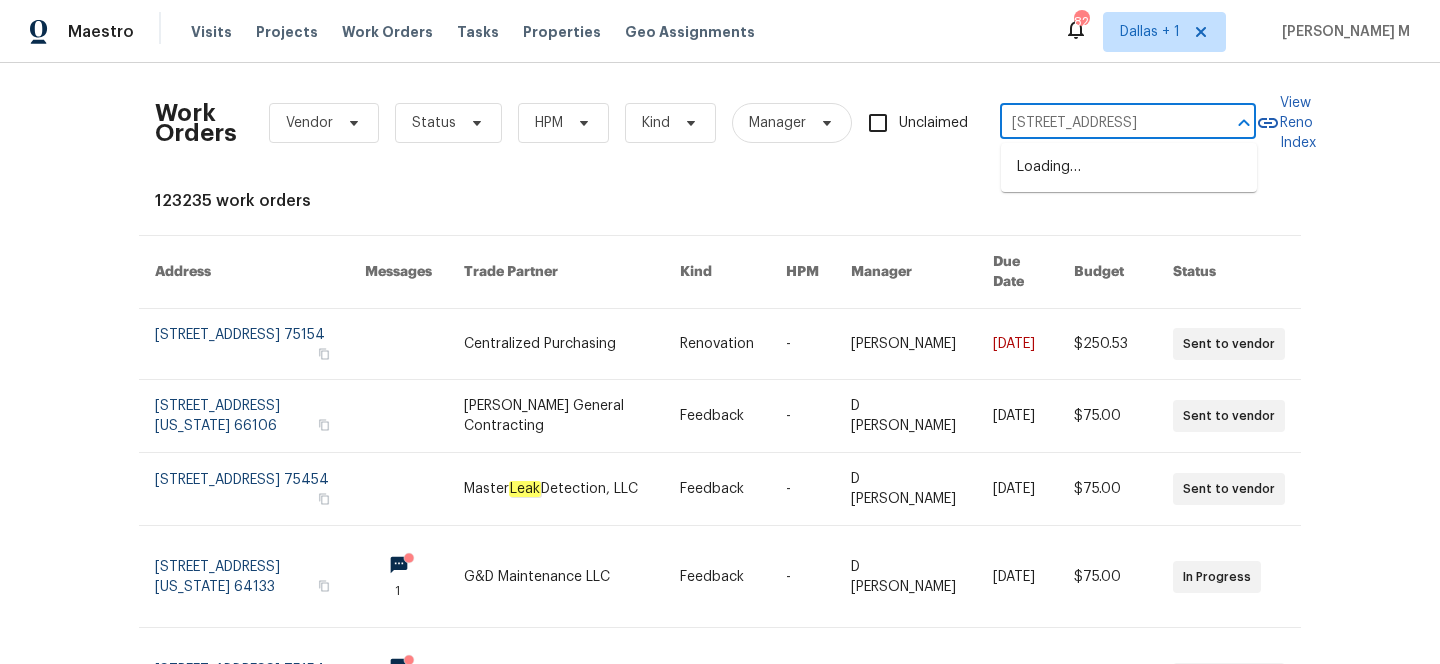 scroll, scrollTop: 0, scrollLeft: 94, axis: horizontal 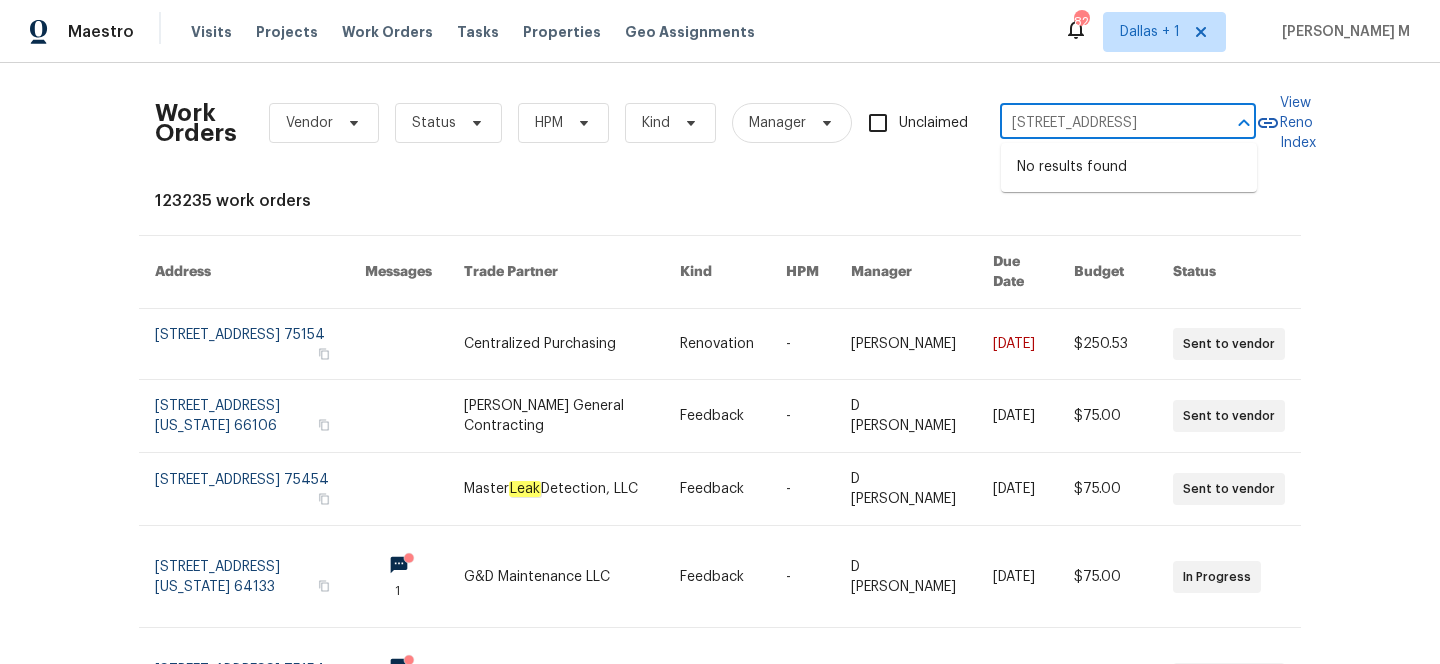type on "[STREET_ADDRESS]" 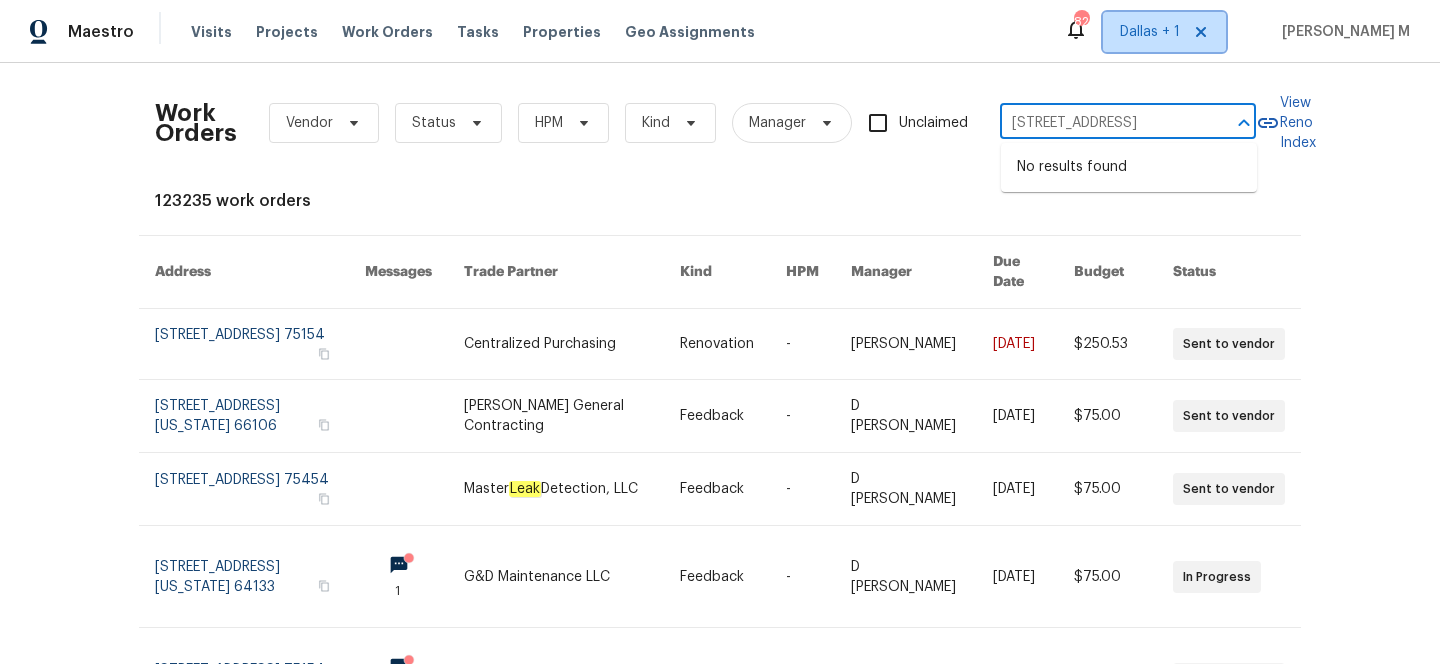 type 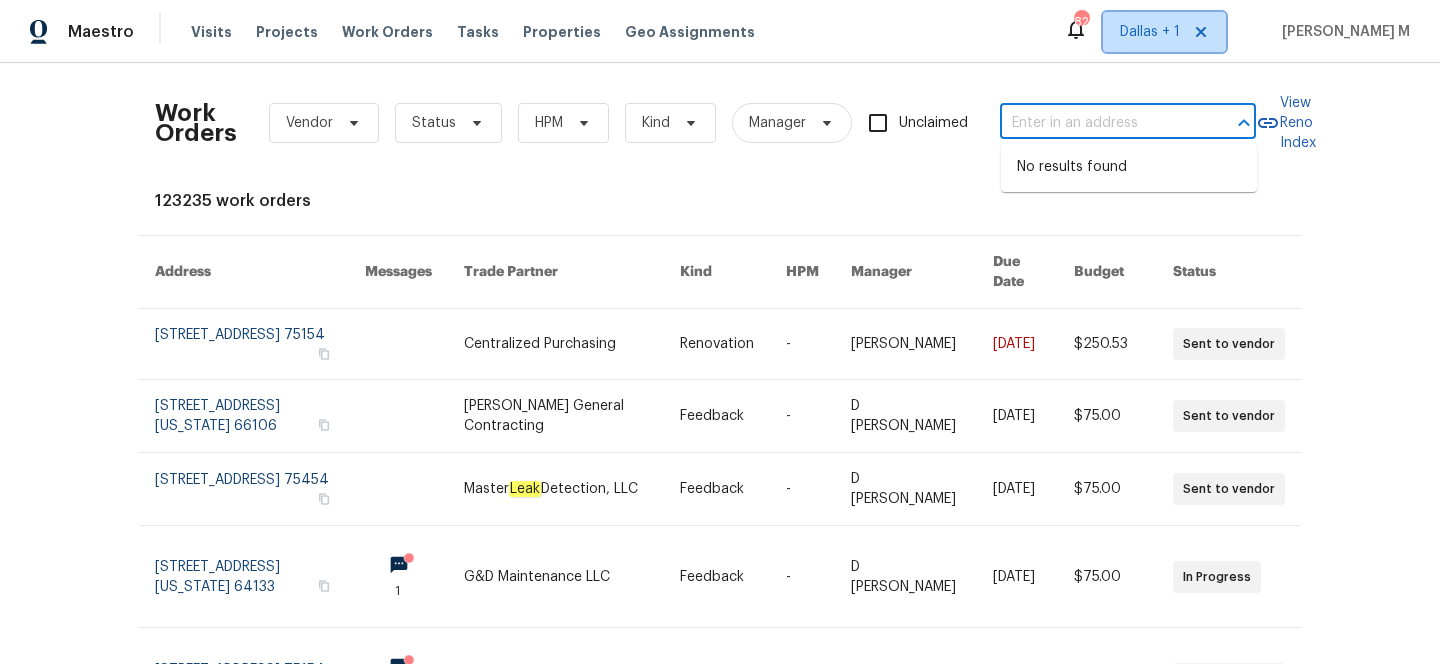 click on "Dallas + 1" at bounding box center [1164, 32] 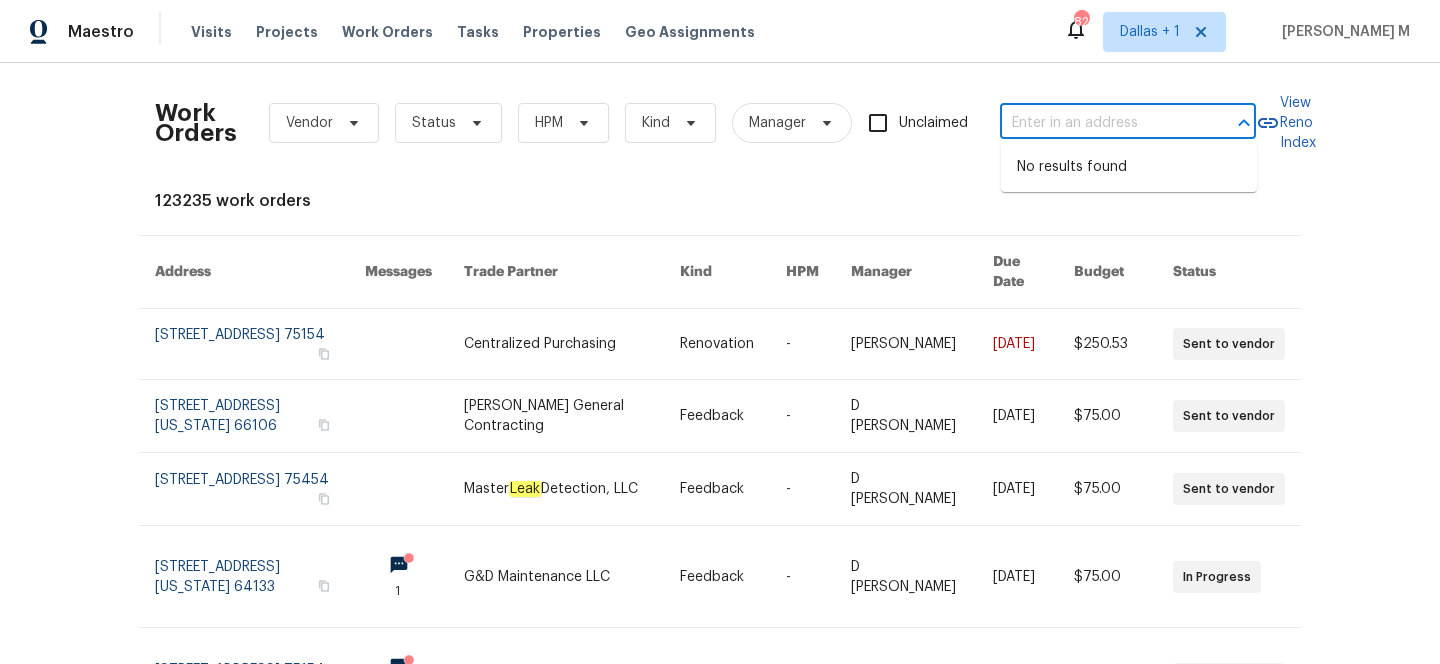 scroll, scrollTop: 0, scrollLeft: 0, axis: both 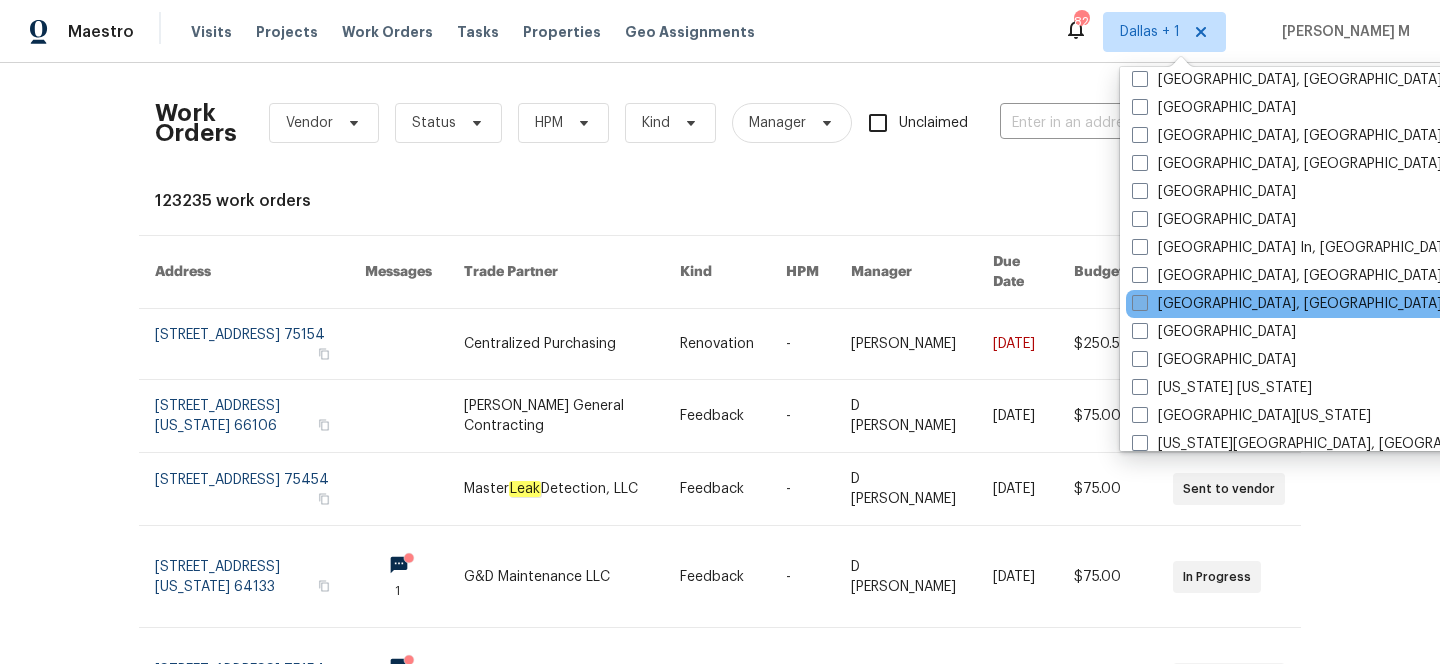 click on "[GEOGRAPHIC_DATA], [GEOGRAPHIC_DATA]" at bounding box center [1287, 304] 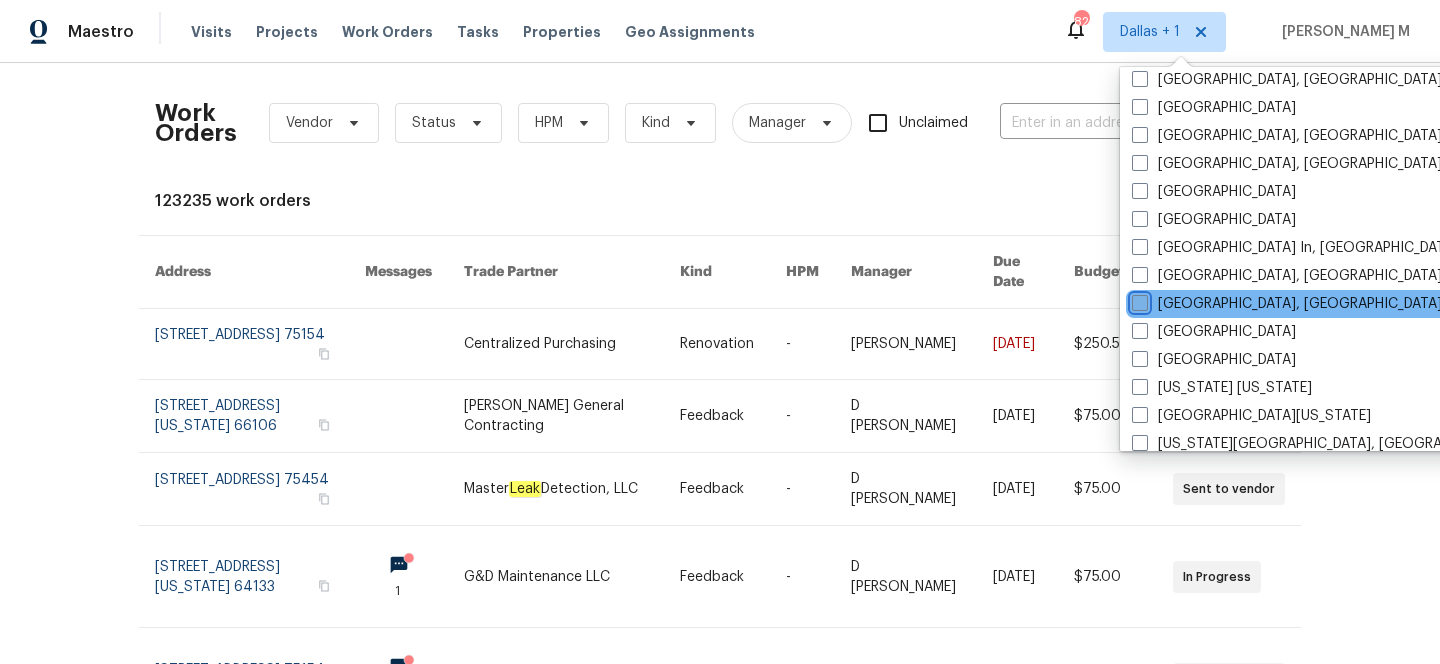 click on "[GEOGRAPHIC_DATA], [GEOGRAPHIC_DATA]" at bounding box center [1138, 300] 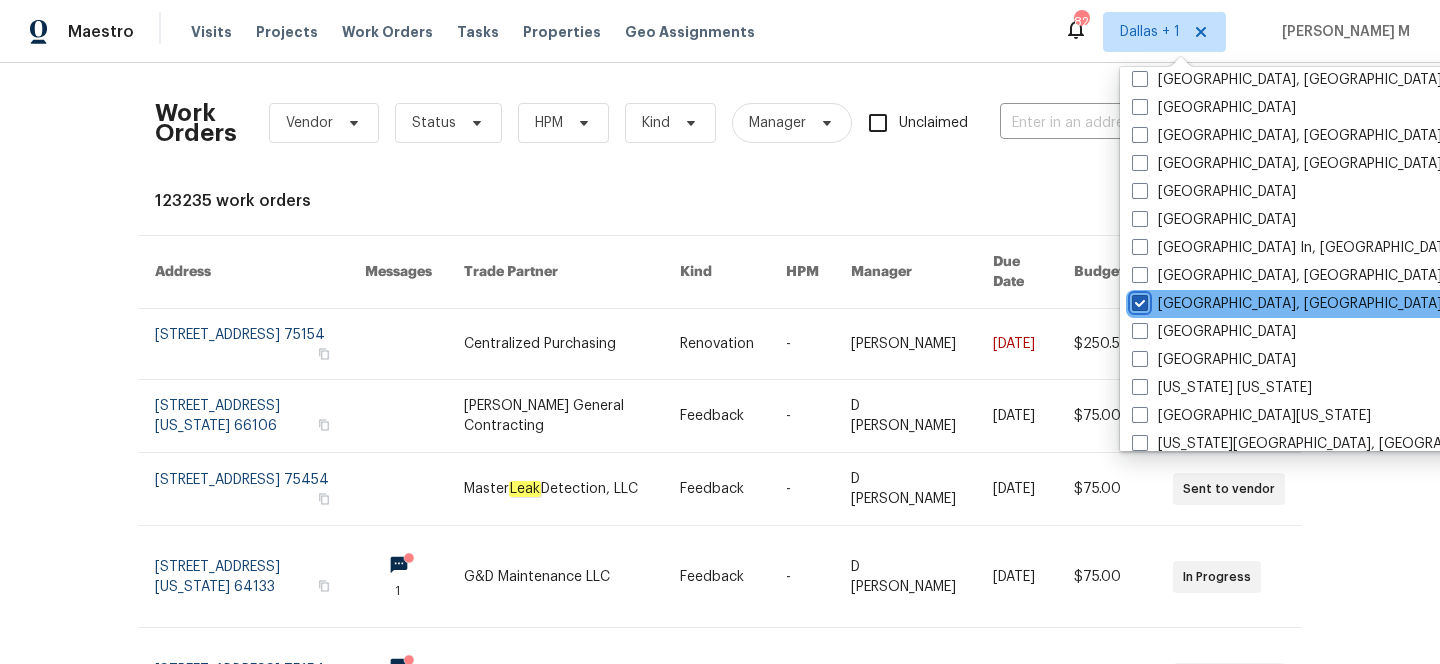 checkbox on "true" 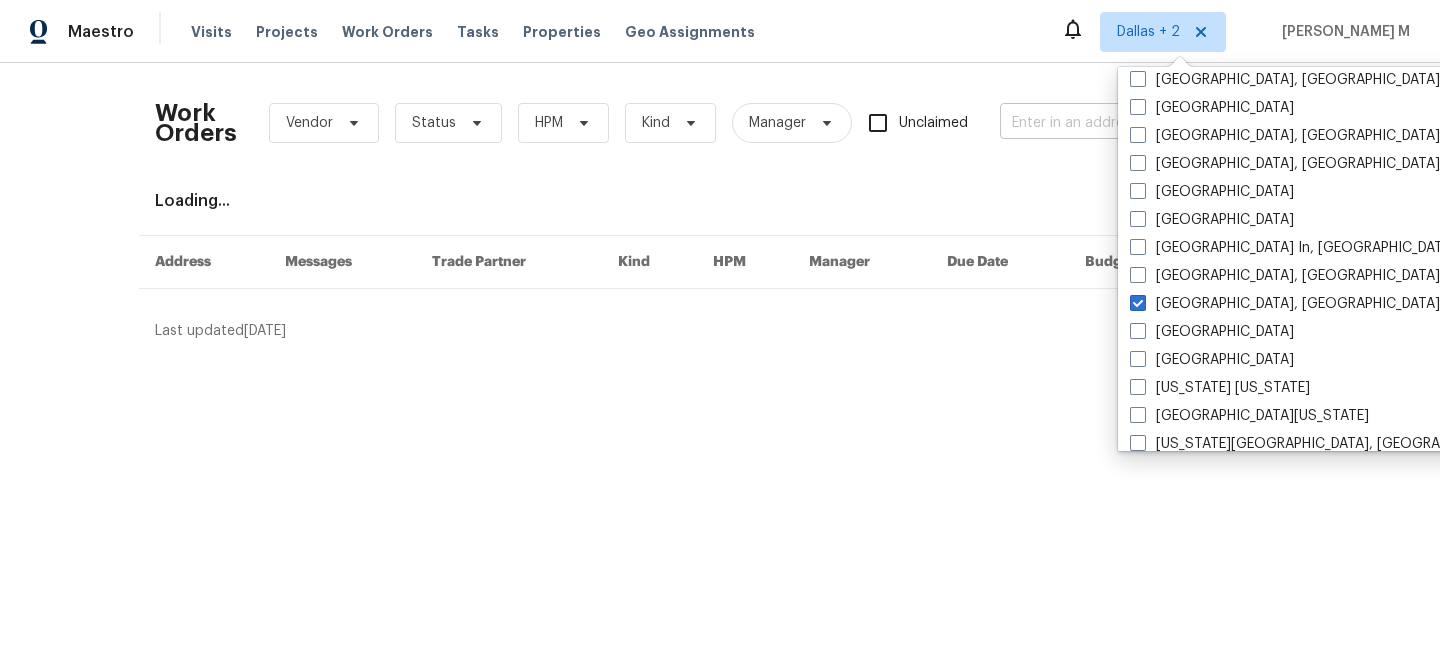 click at bounding box center [1100, 123] 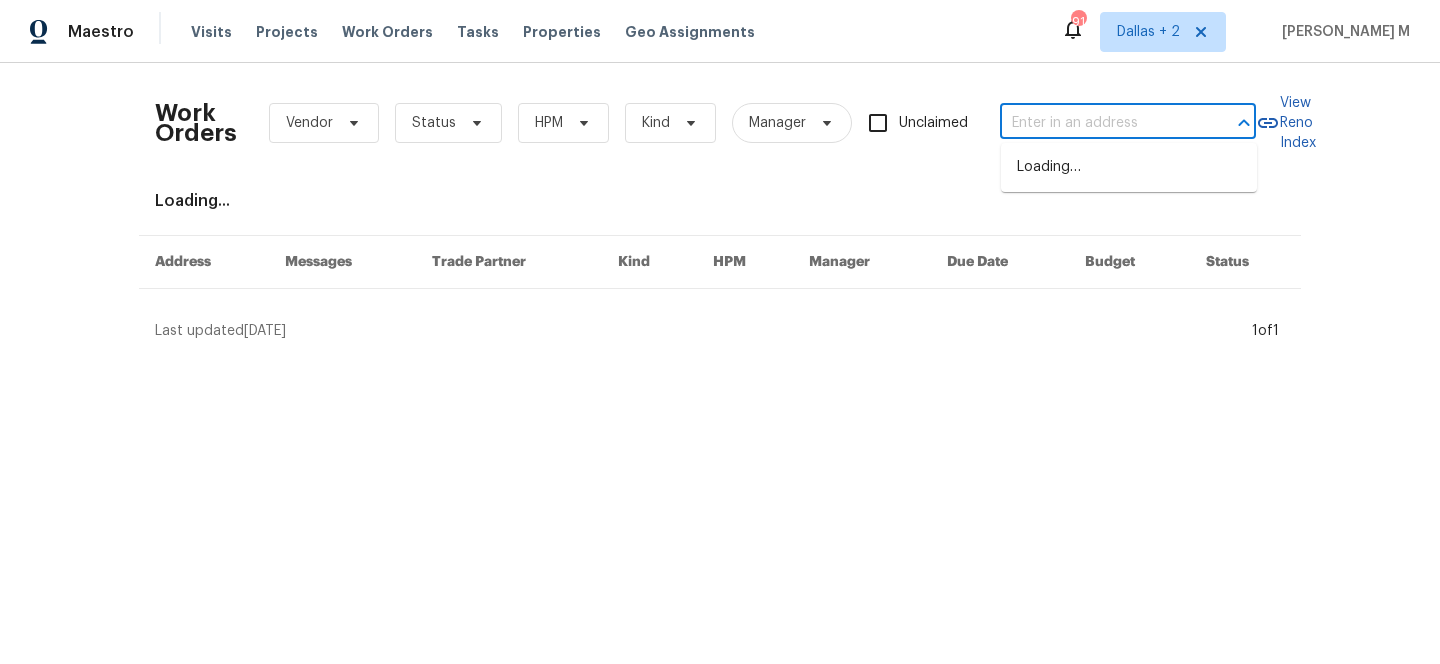 paste on "[STREET_ADDRESS]" 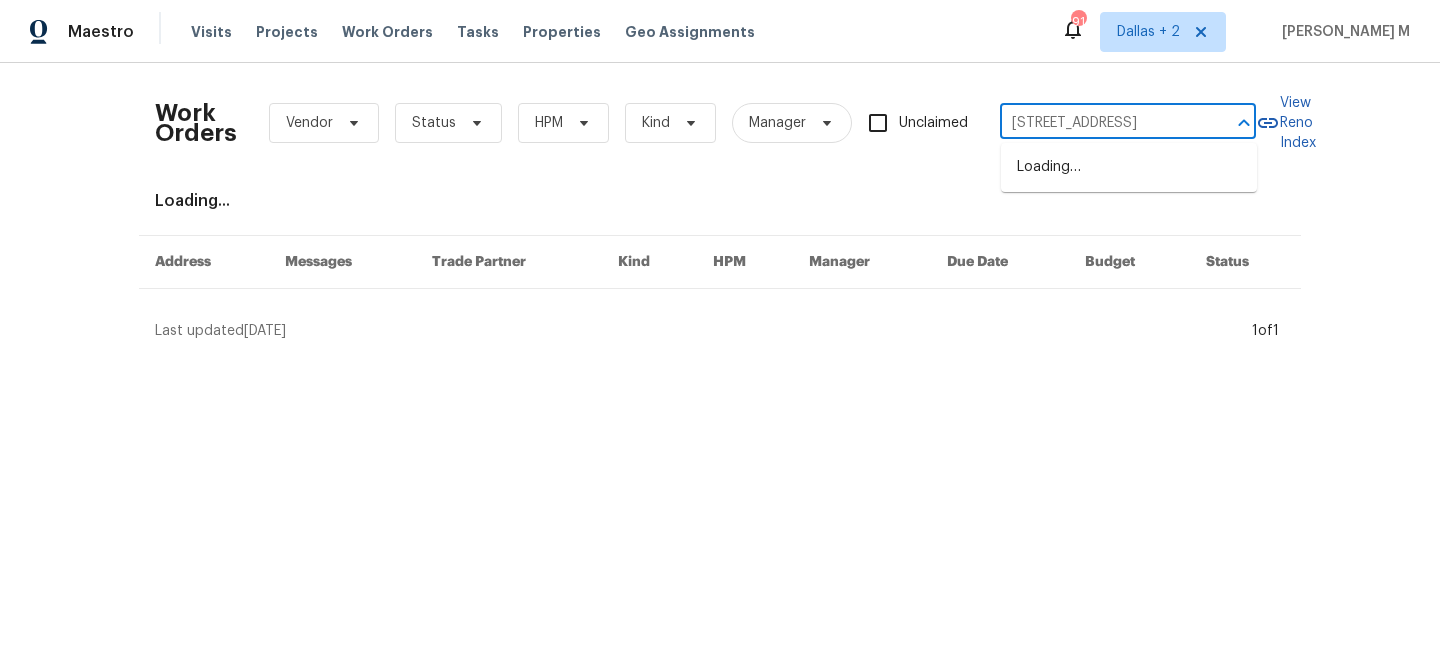 scroll, scrollTop: 0, scrollLeft: 94, axis: horizontal 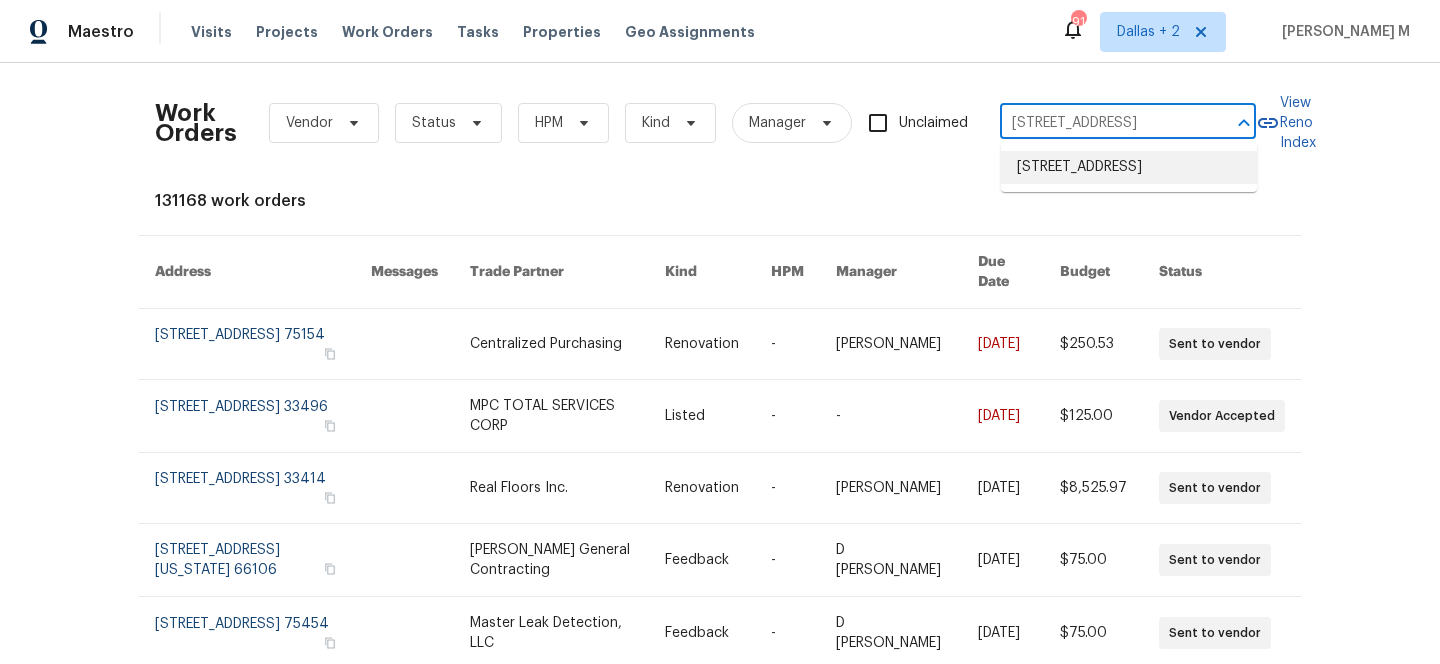click on "[STREET_ADDRESS]" at bounding box center (1129, 167) 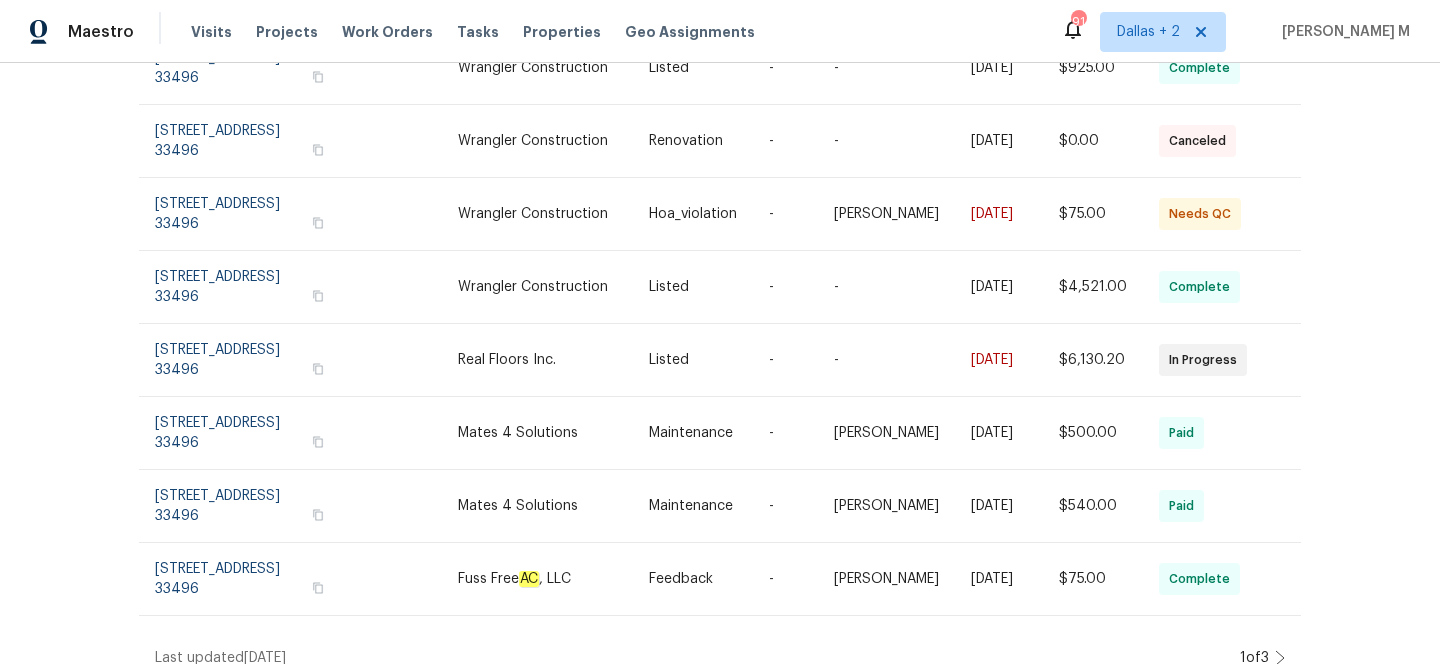 scroll, scrollTop: 34, scrollLeft: 0, axis: vertical 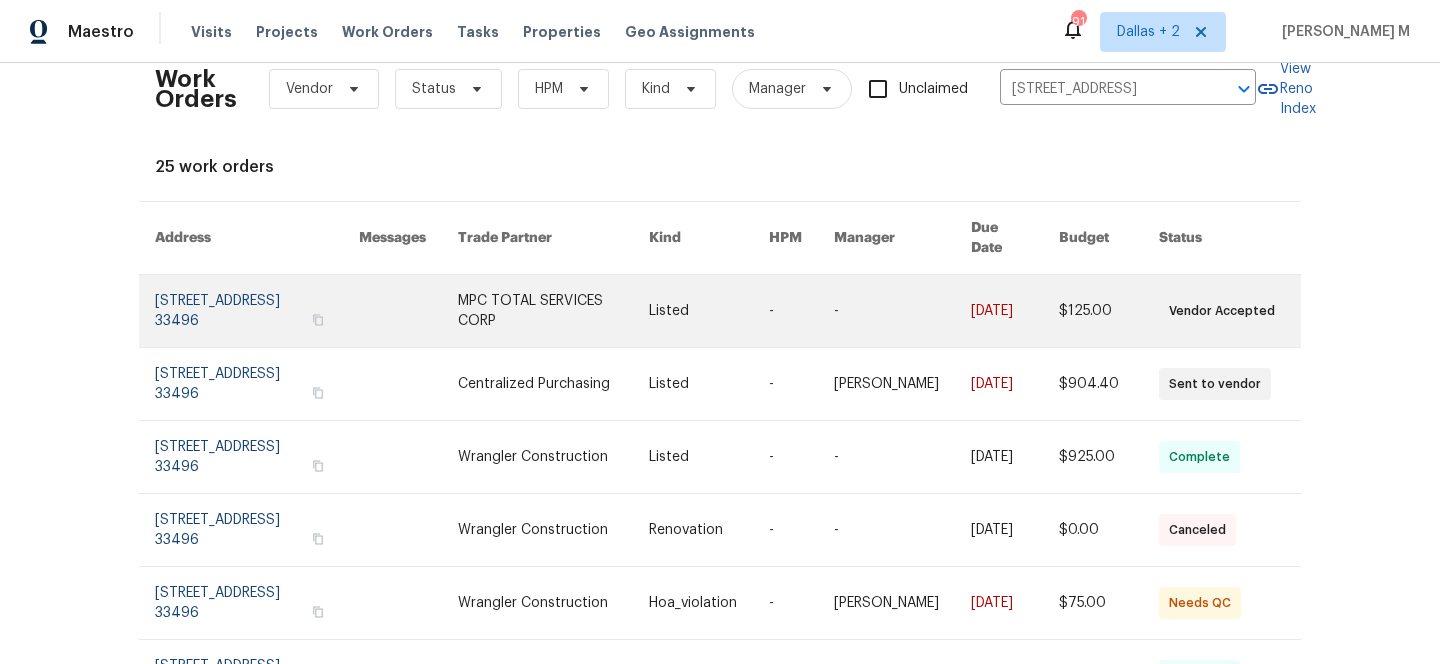 click at bounding box center [902, 311] 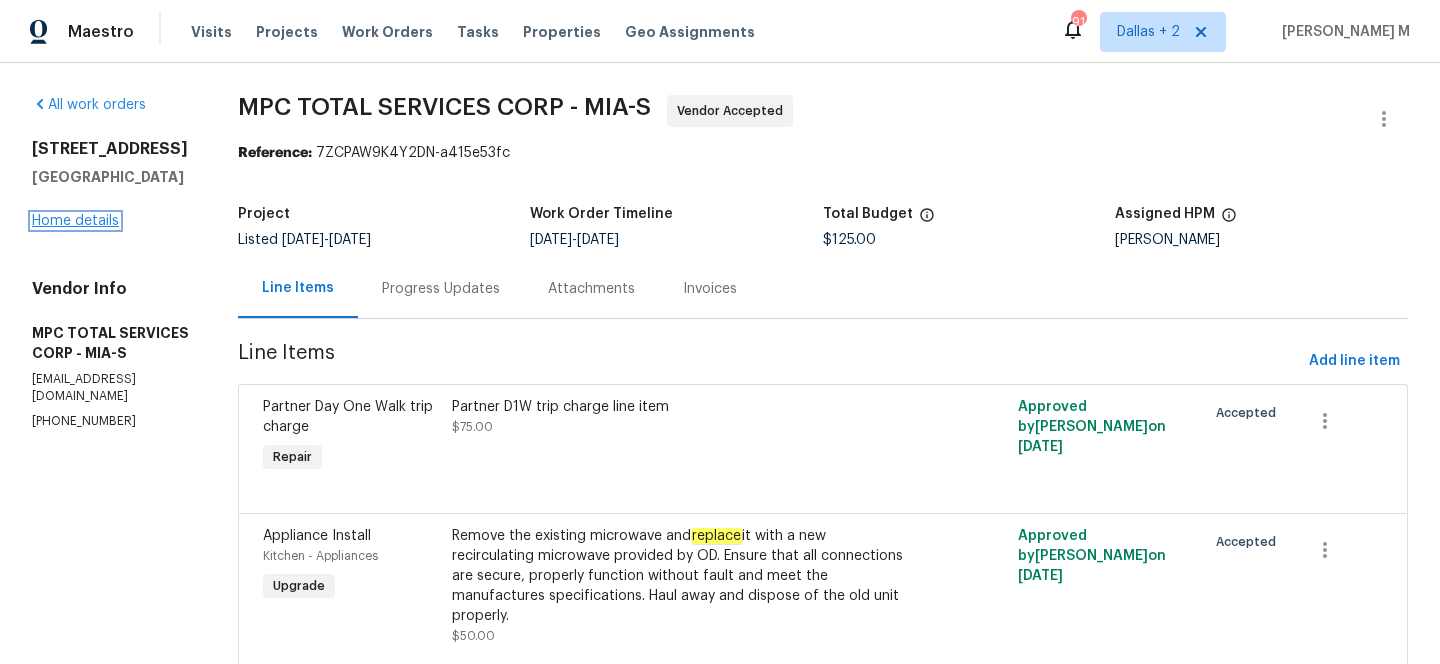 click on "Home details" at bounding box center (75, 221) 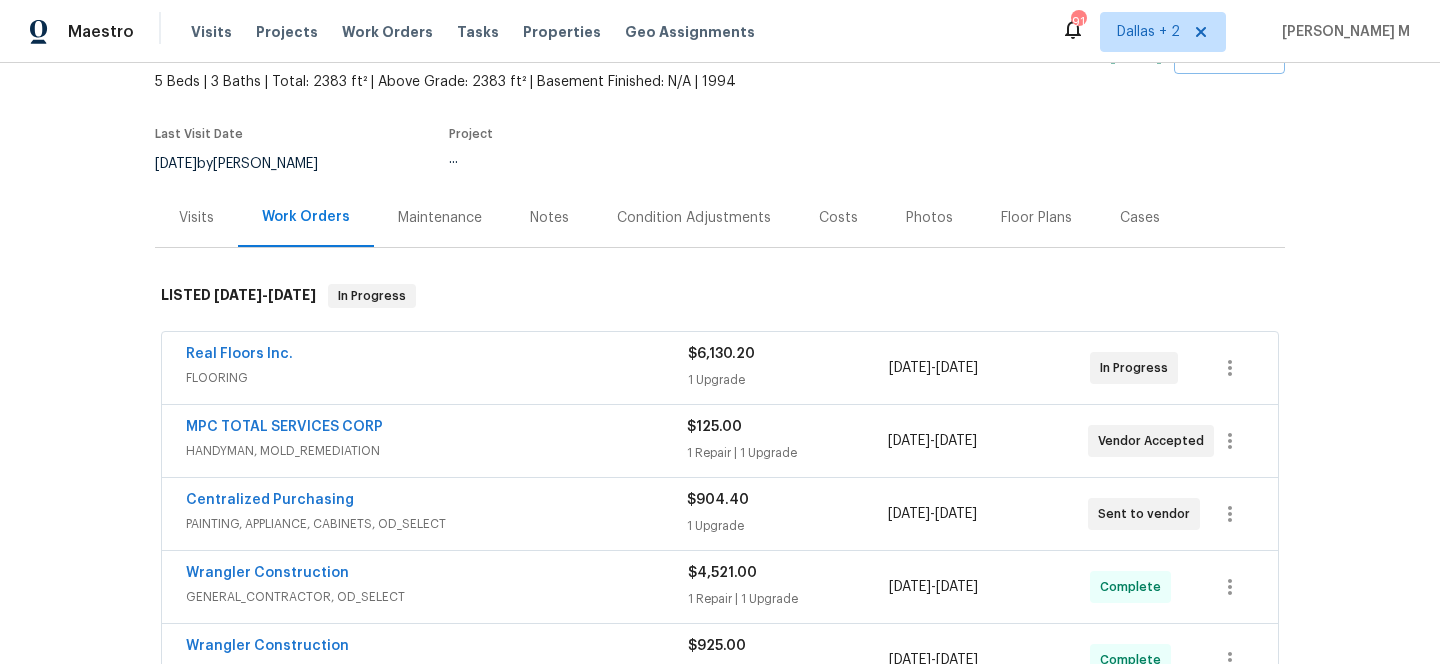 scroll, scrollTop: 157, scrollLeft: 0, axis: vertical 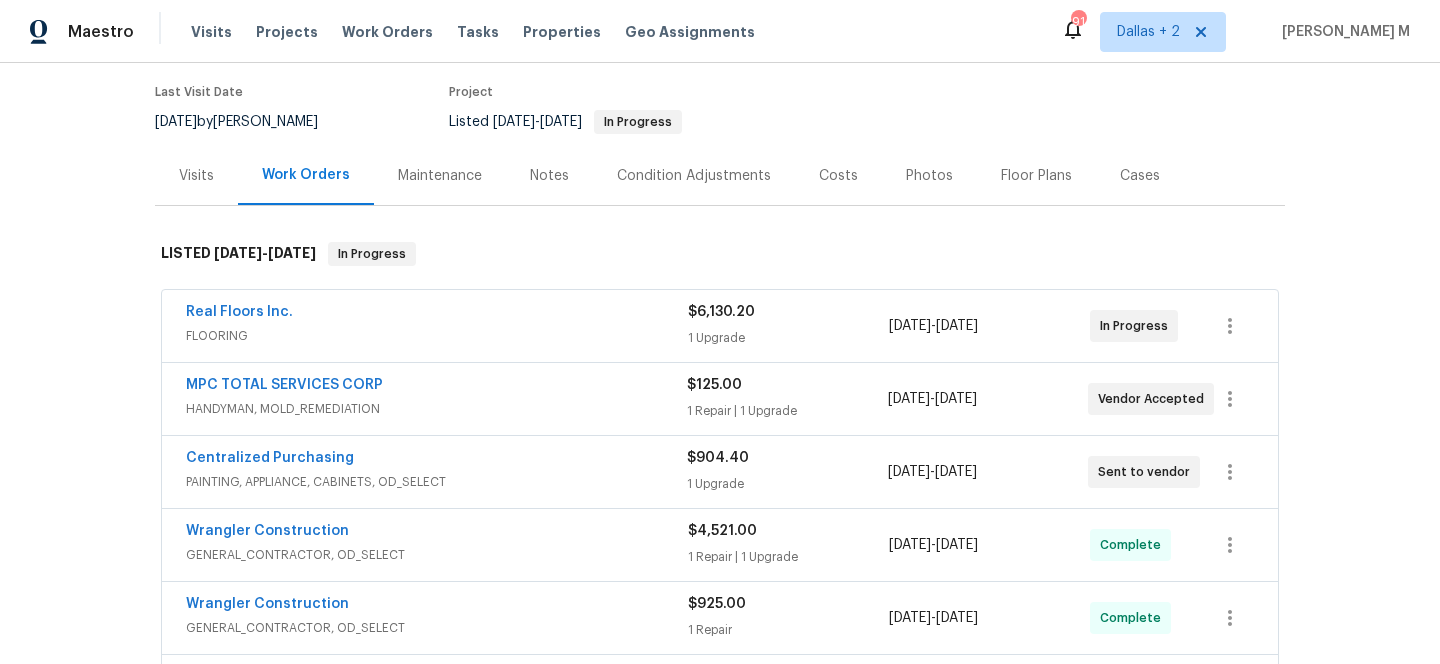 click on "Real Floors Inc. FLOORING" at bounding box center (437, 326) 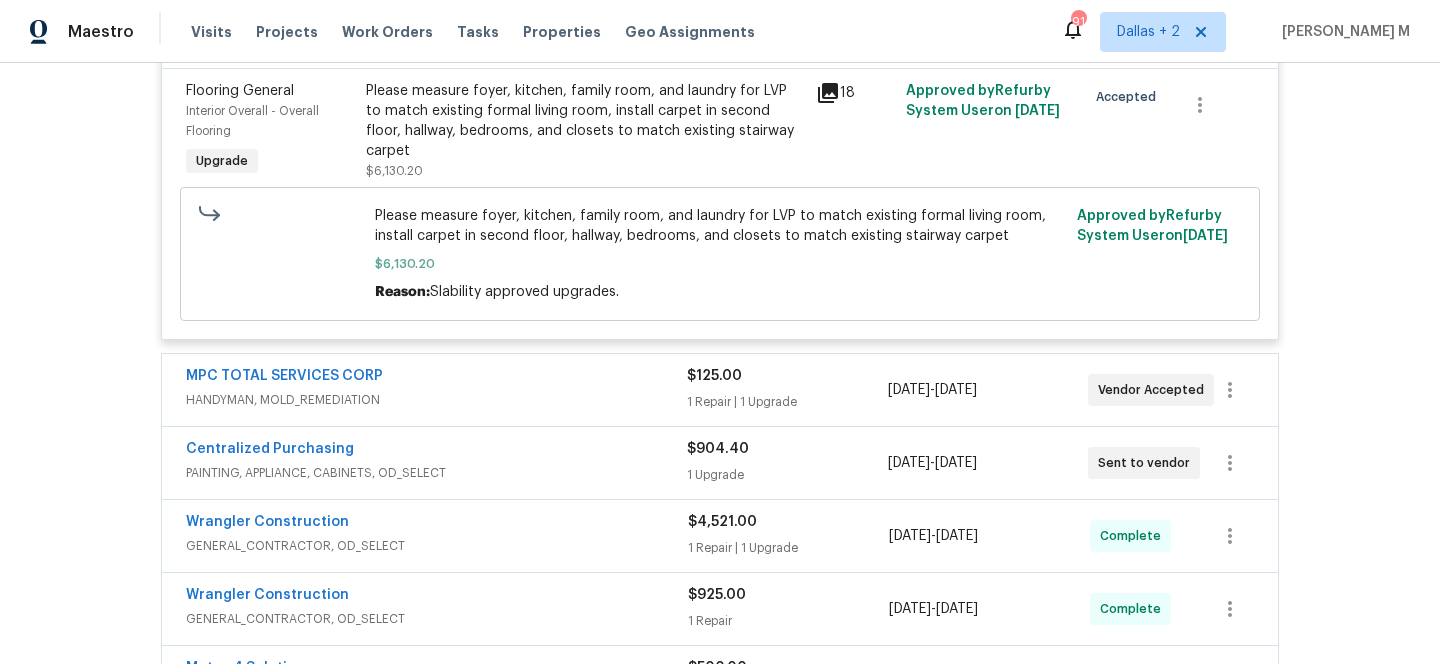 scroll, scrollTop: 583, scrollLeft: 0, axis: vertical 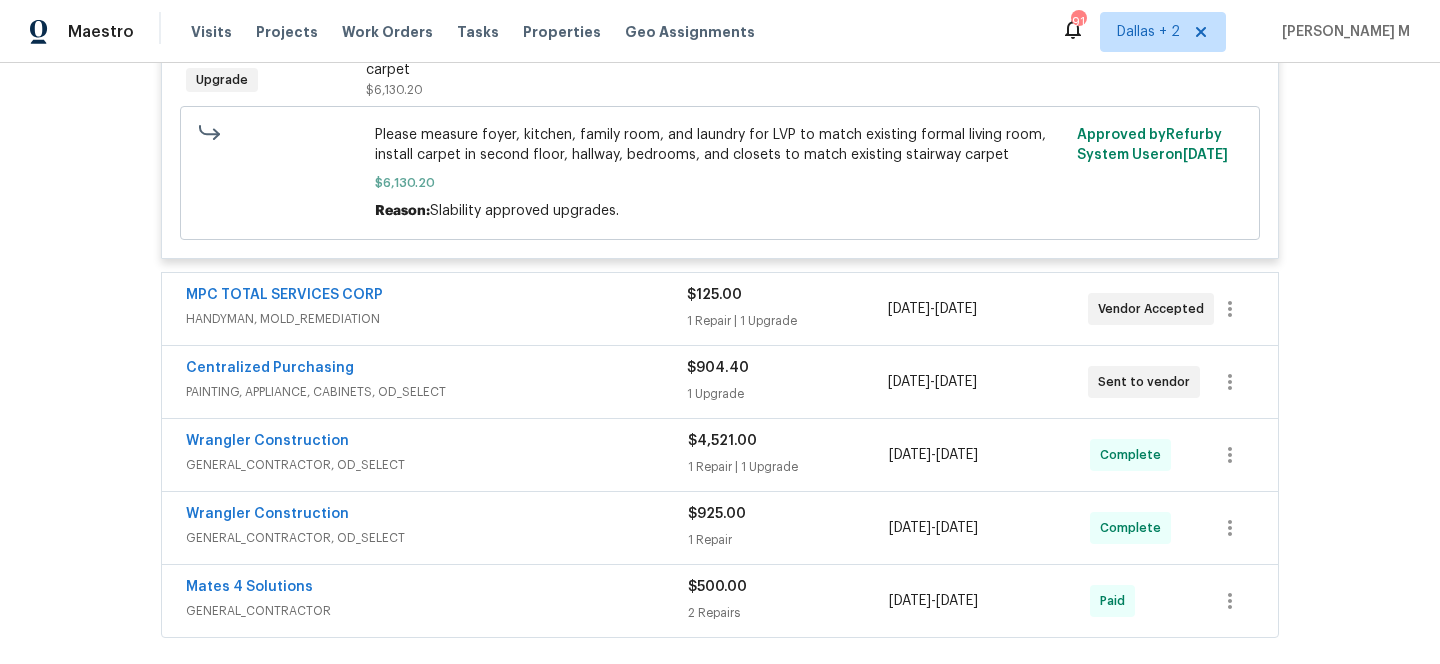 click on "HANDYMAN, MOLD_REMEDIATION" at bounding box center (436, 319) 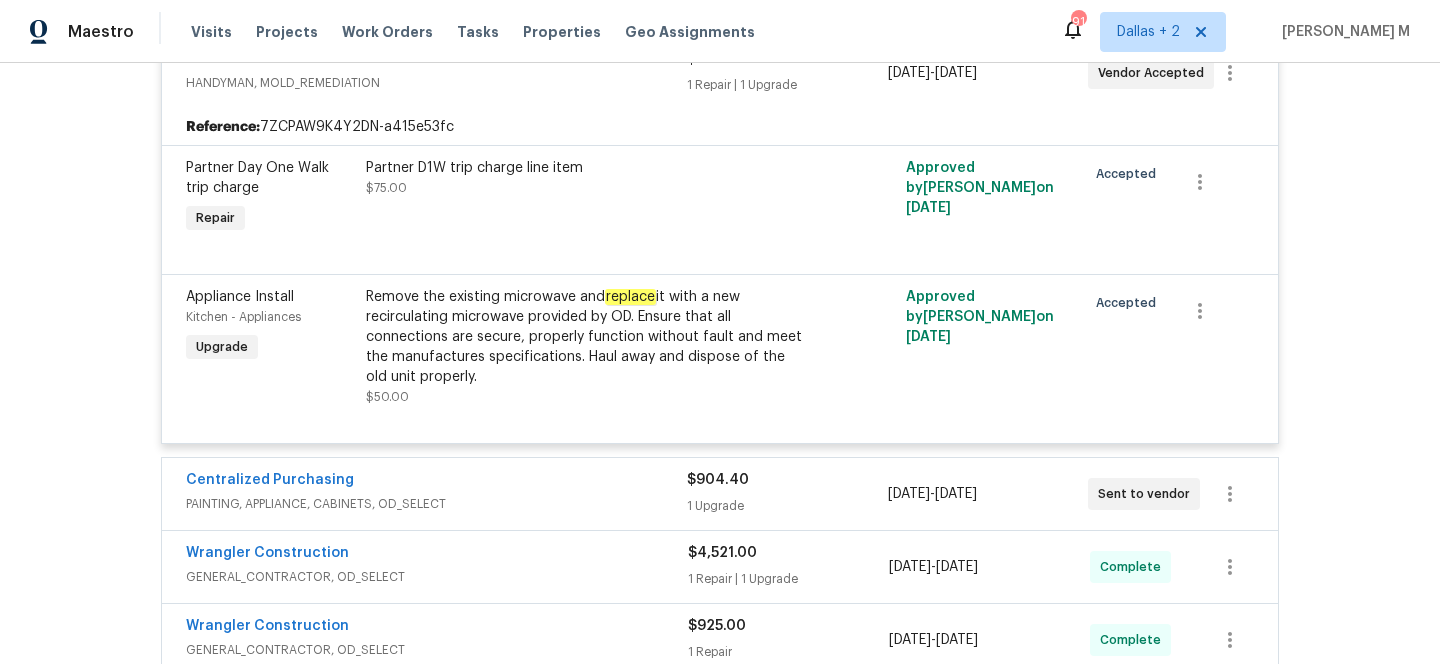scroll, scrollTop: 825, scrollLeft: 0, axis: vertical 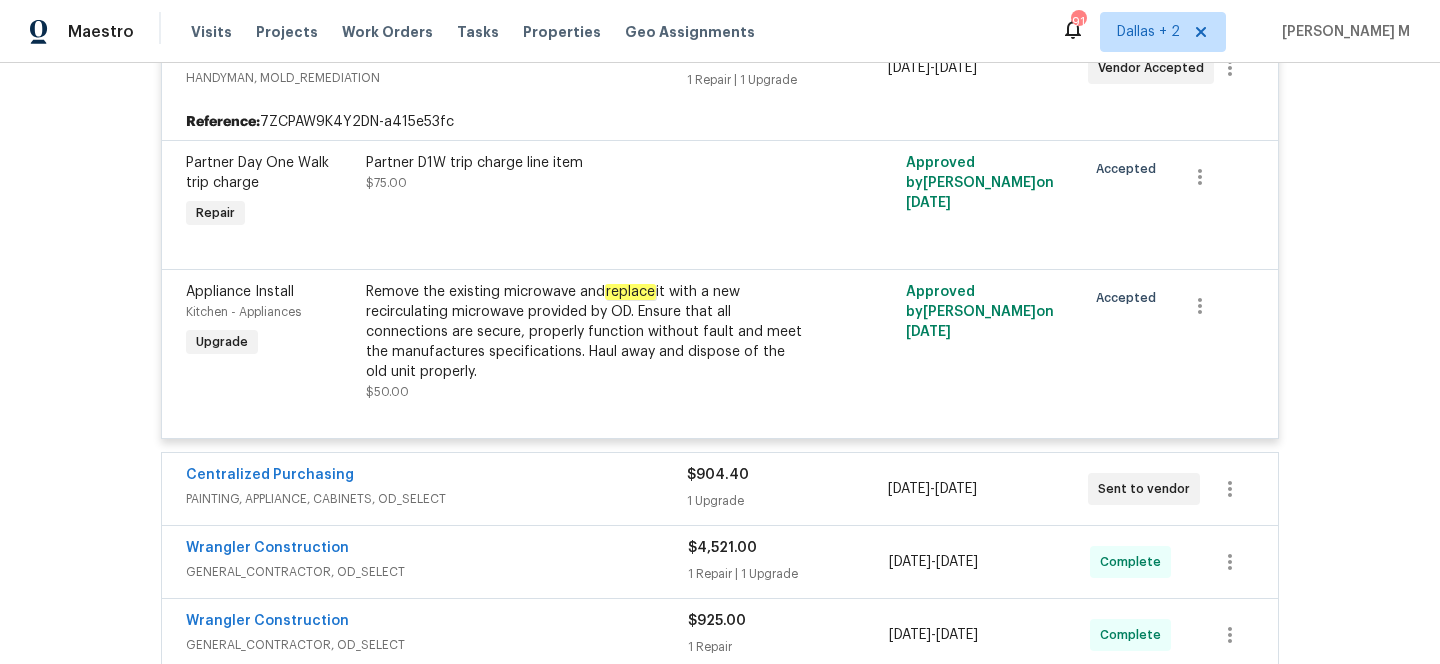 click on "PAINTING, APPLIANCE, CABINETS, OD_SELECT" at bounding box center [436, 499] 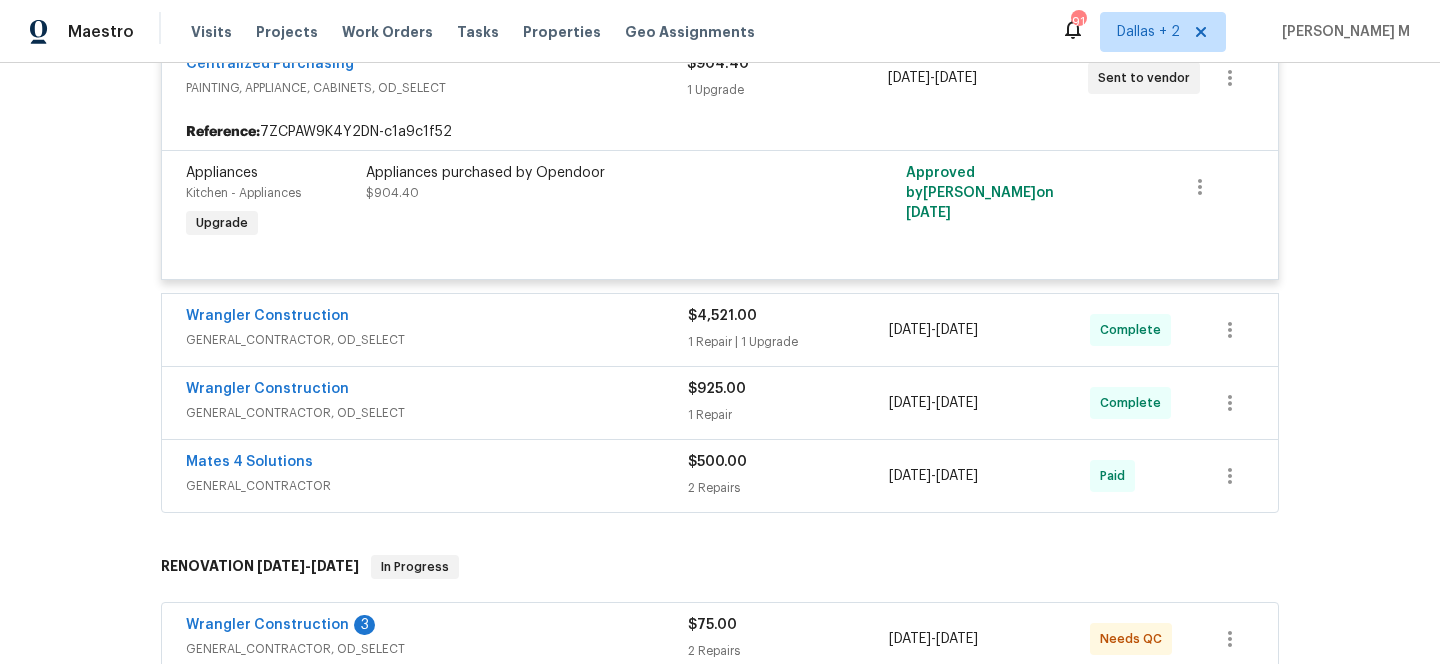 scroll, scrollTop: 1238, scrollLeft: 0, axis: vertical 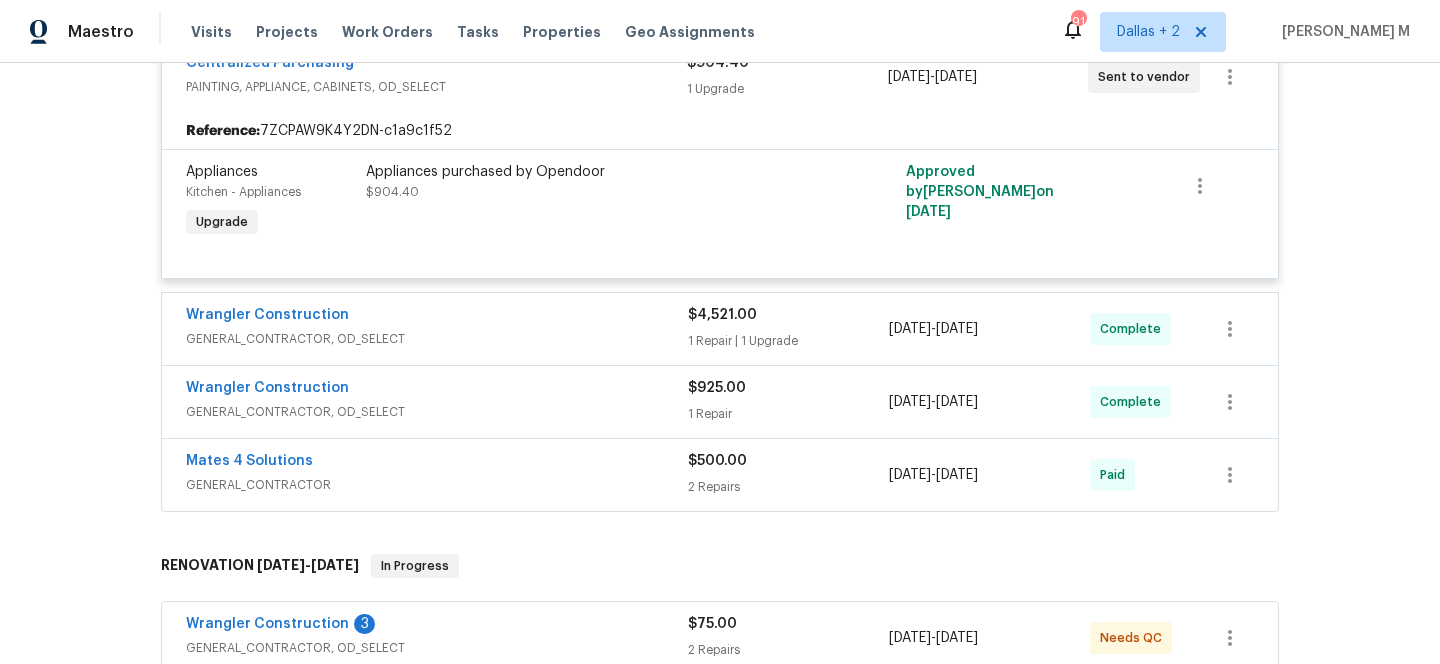 click on "Wrangler Construction" at bounding box center (437, 317) 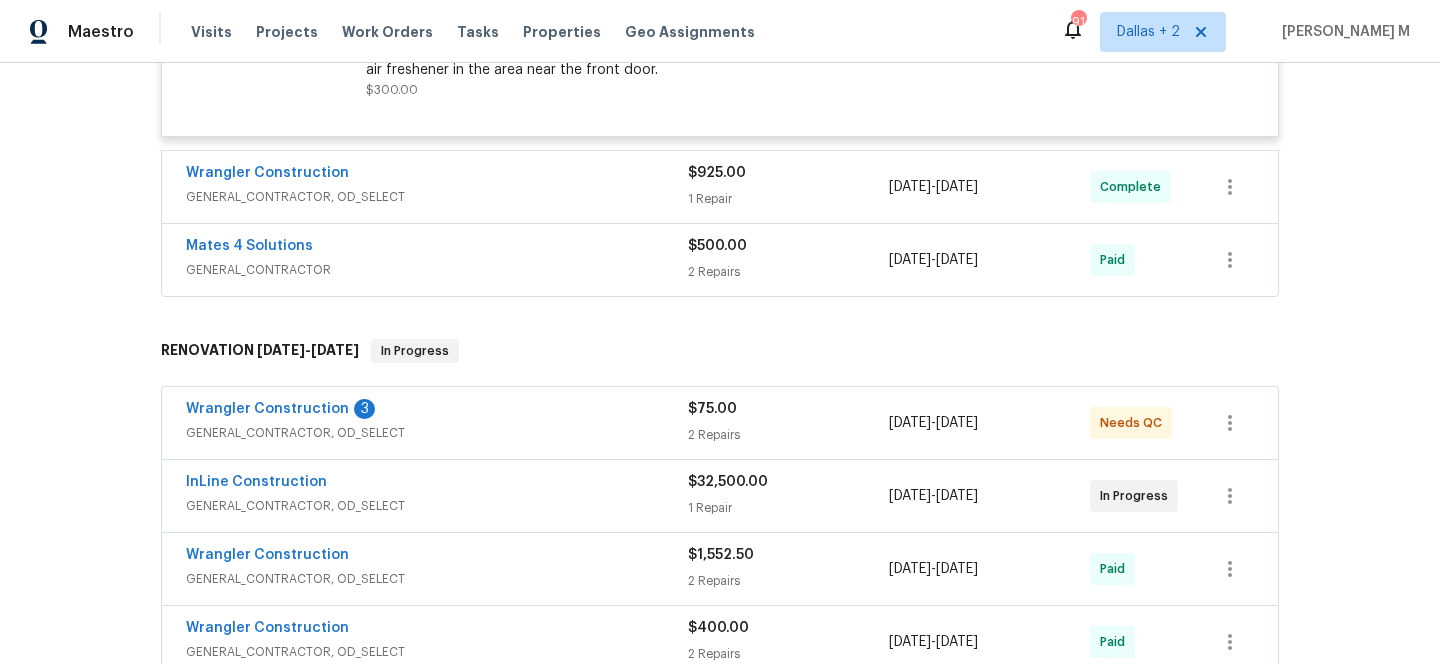 scroll, scrollTop: 2620, scrollLeft: 0, axis: vertical 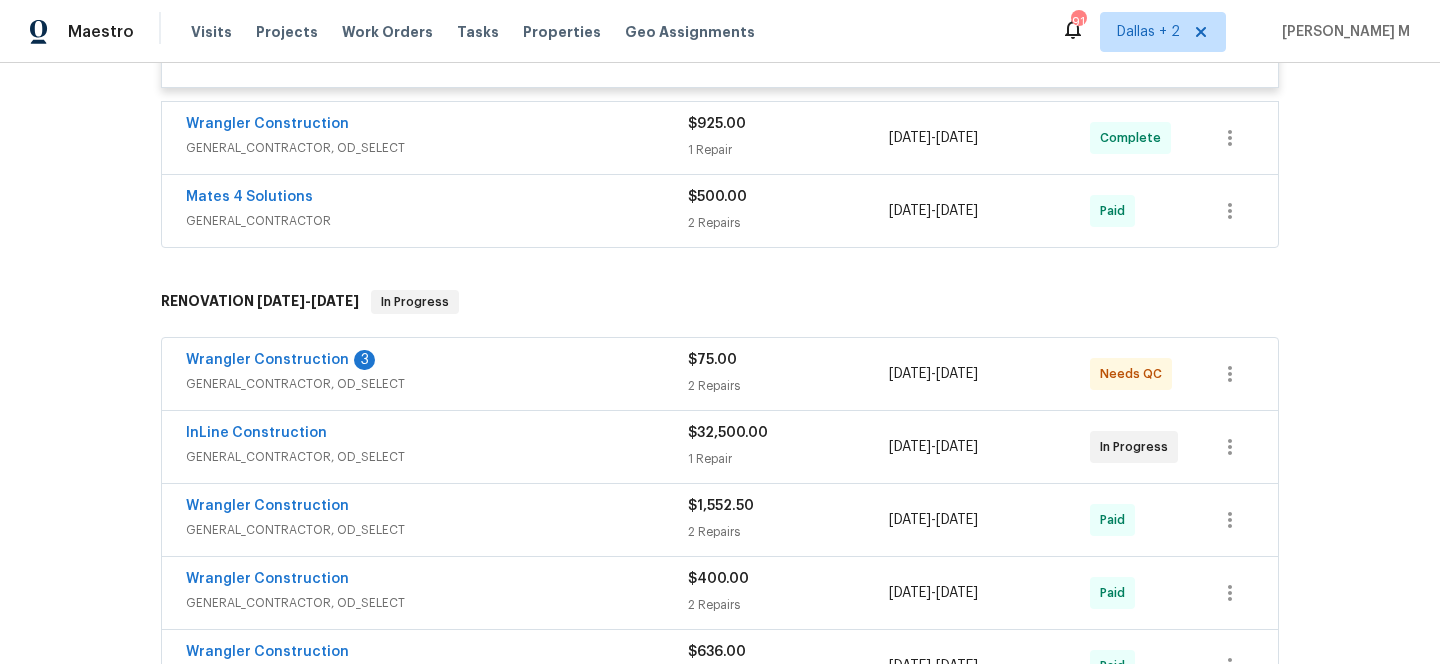 click on "Wrangler Construction" at bounding box center [437, 126] 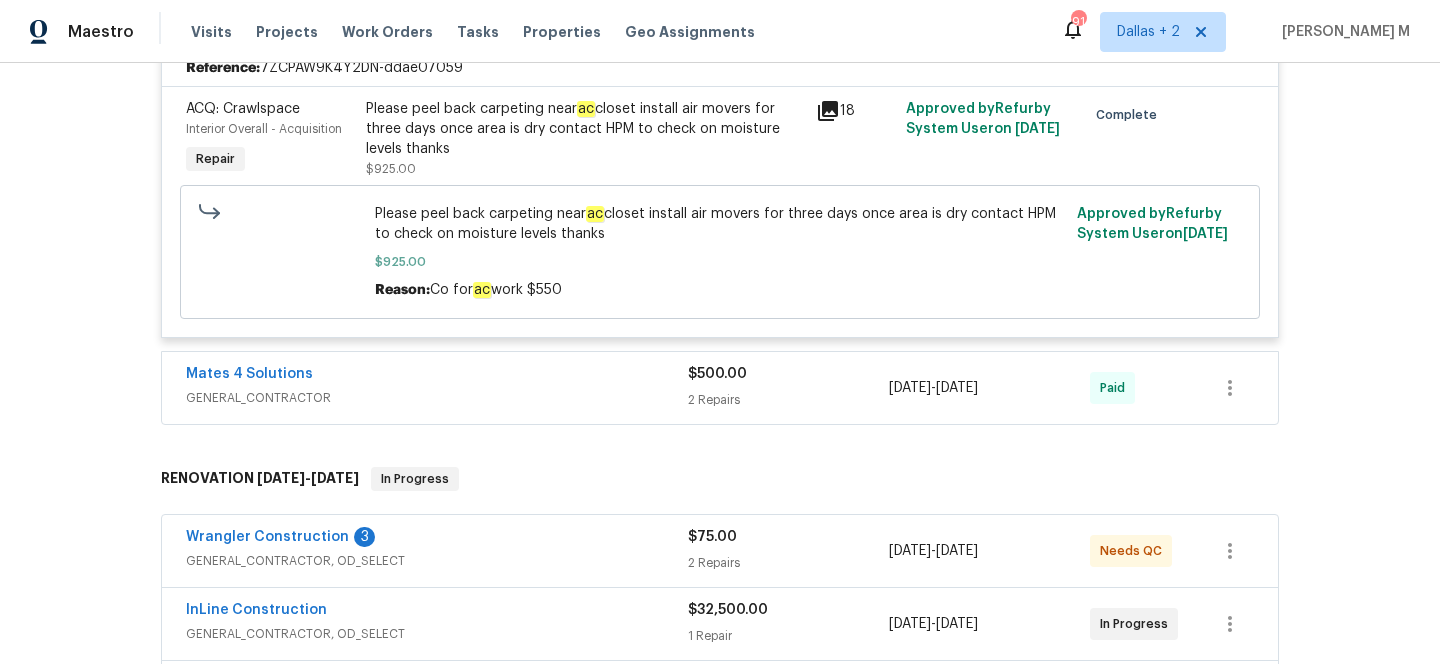 scroll, scrollTop: 2791, scrollLeft: 0, axis: vertical 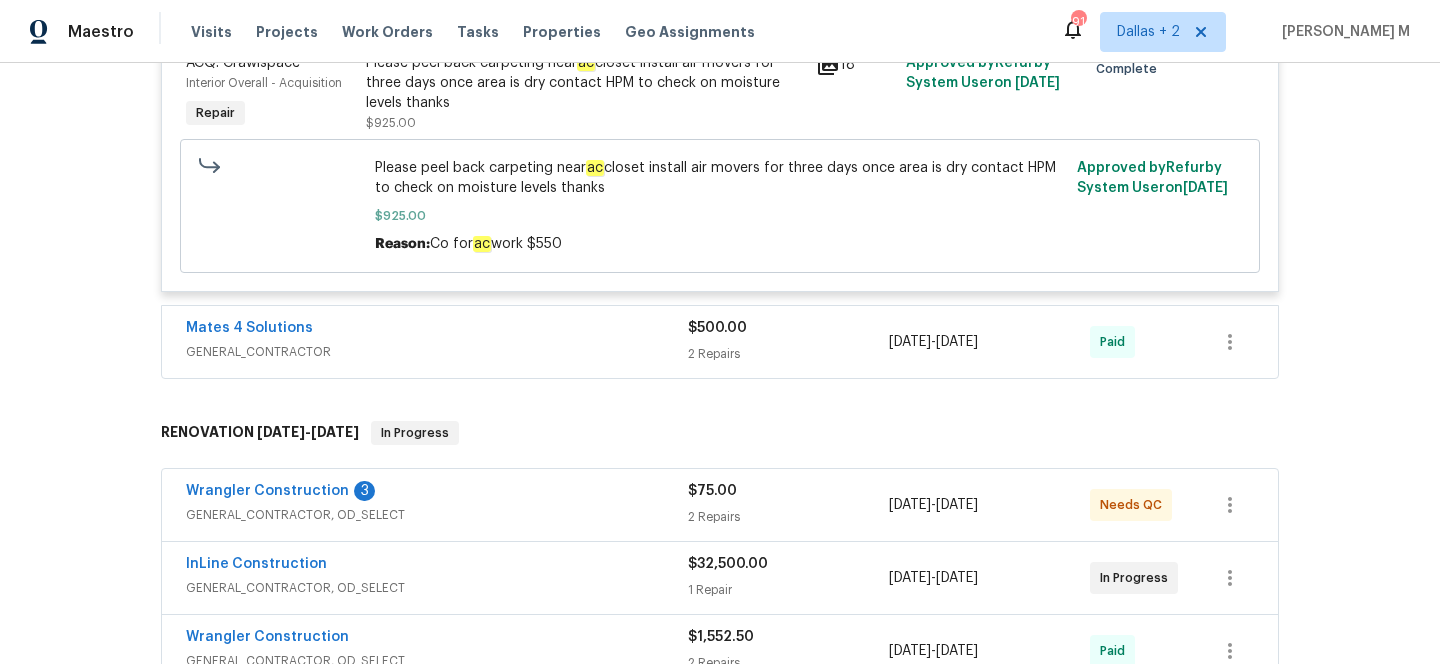 click on "Mates 4 Solutions GENERAL_CONTRACTOR $500.00 2 Repairs [DATE]  -  [DATE] Paid" at bounding box center (720, 342) 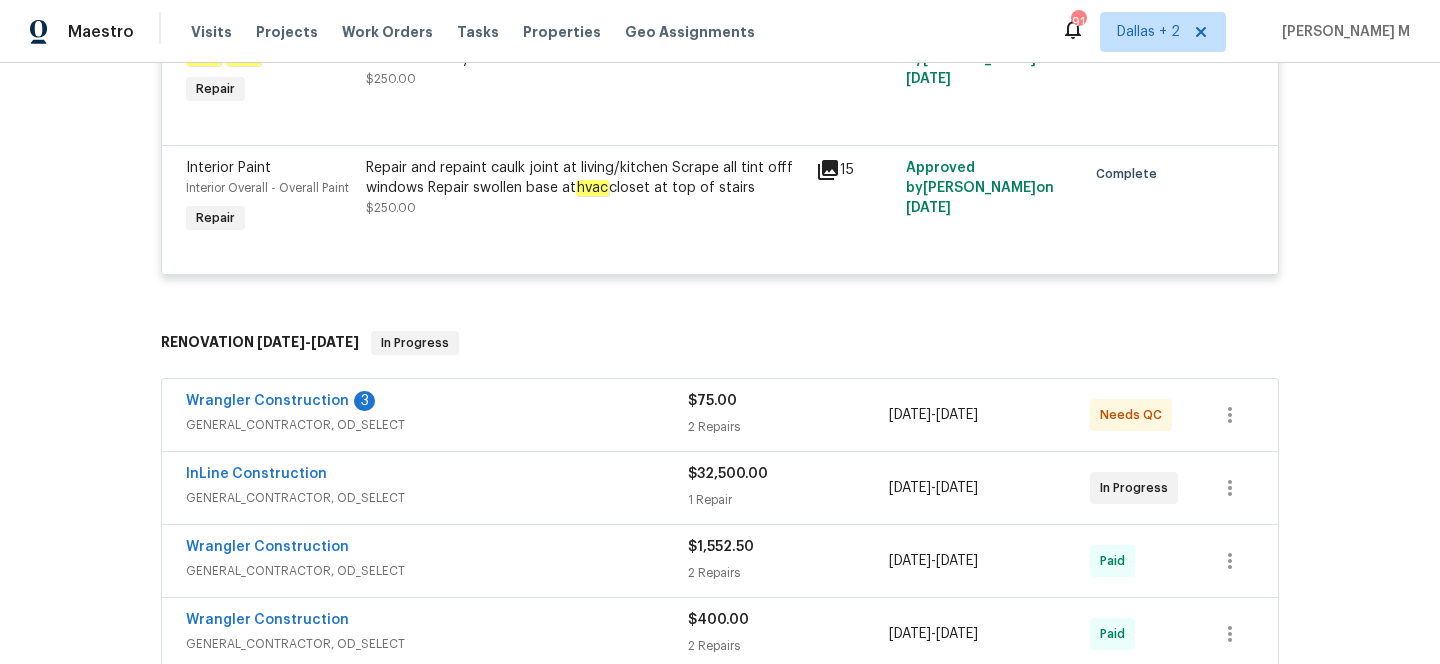 scroll, scrollTop: 3178, scrollLeft: 0, axis: vertical 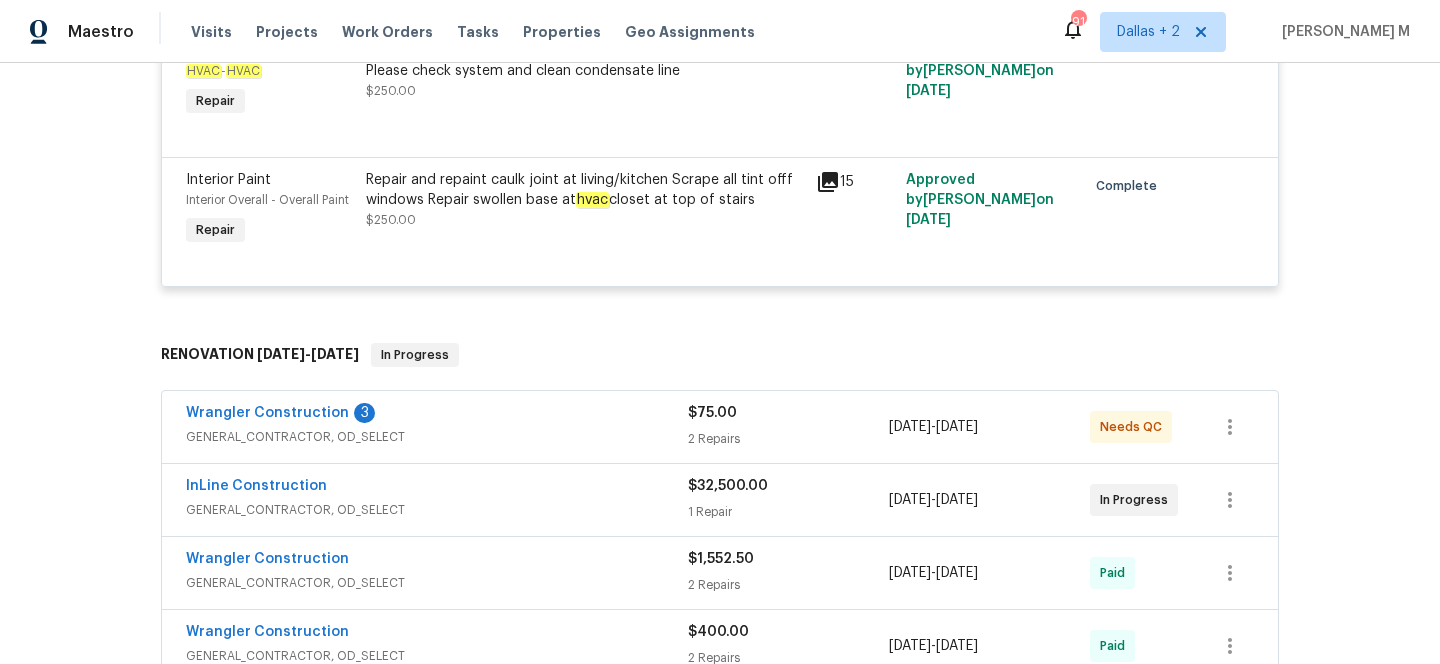 click on "Wrangler Construction 3" at bounding box center [437, 415] 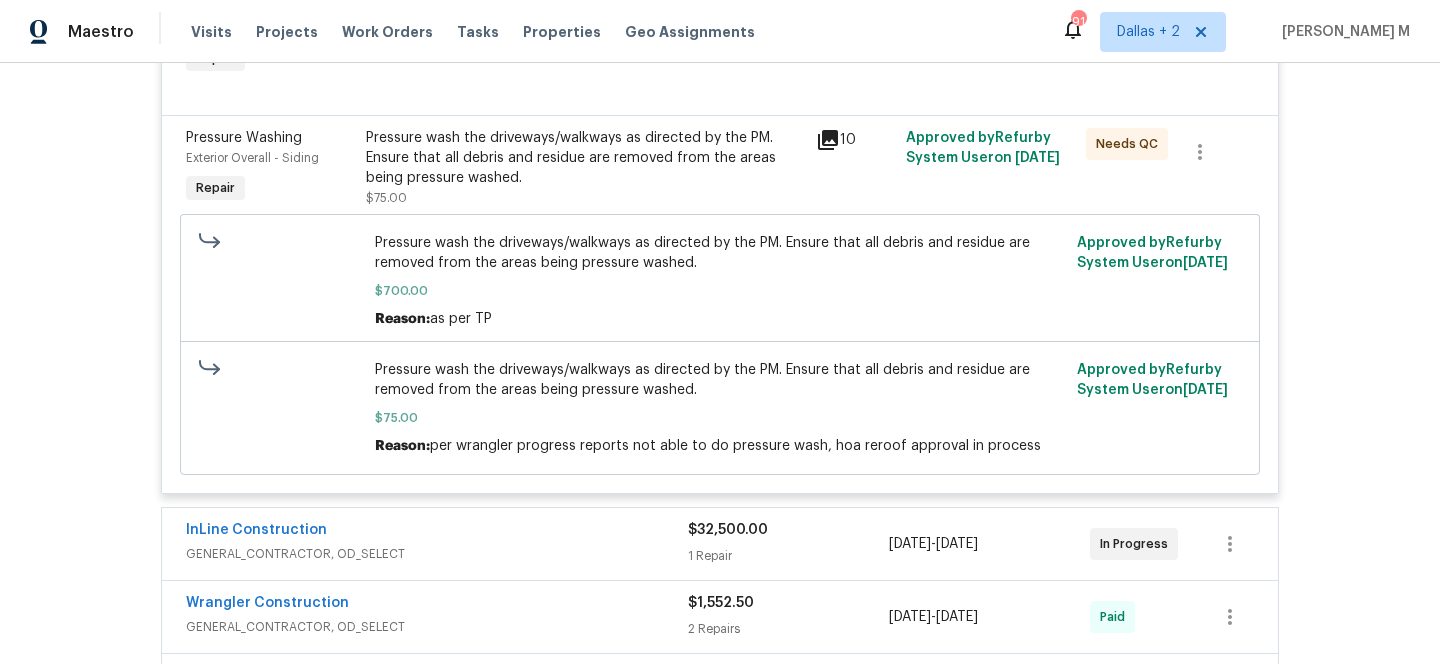 scroll, scrollTop: 3796, scrollLeft: 0, axis: vertical 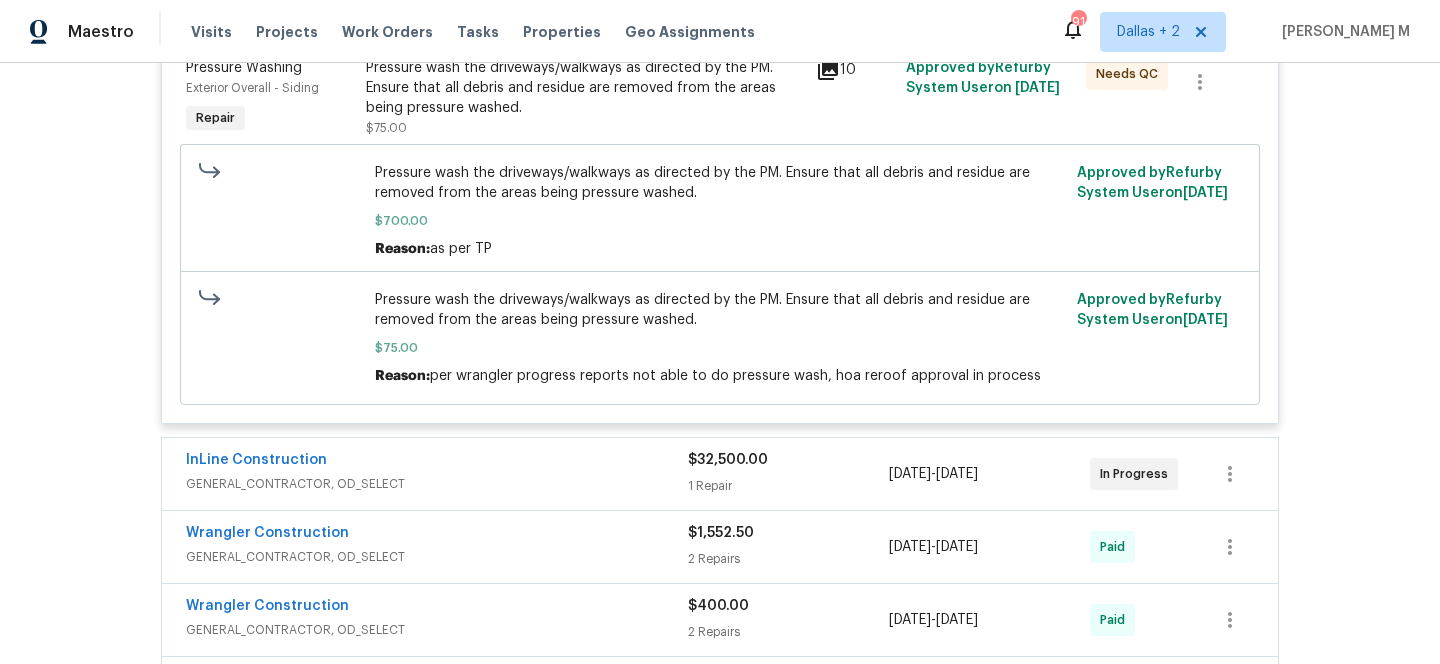 click on "GENERAL_CONTRACTOR, OD_SELECT" at bounding box center (437, 484) 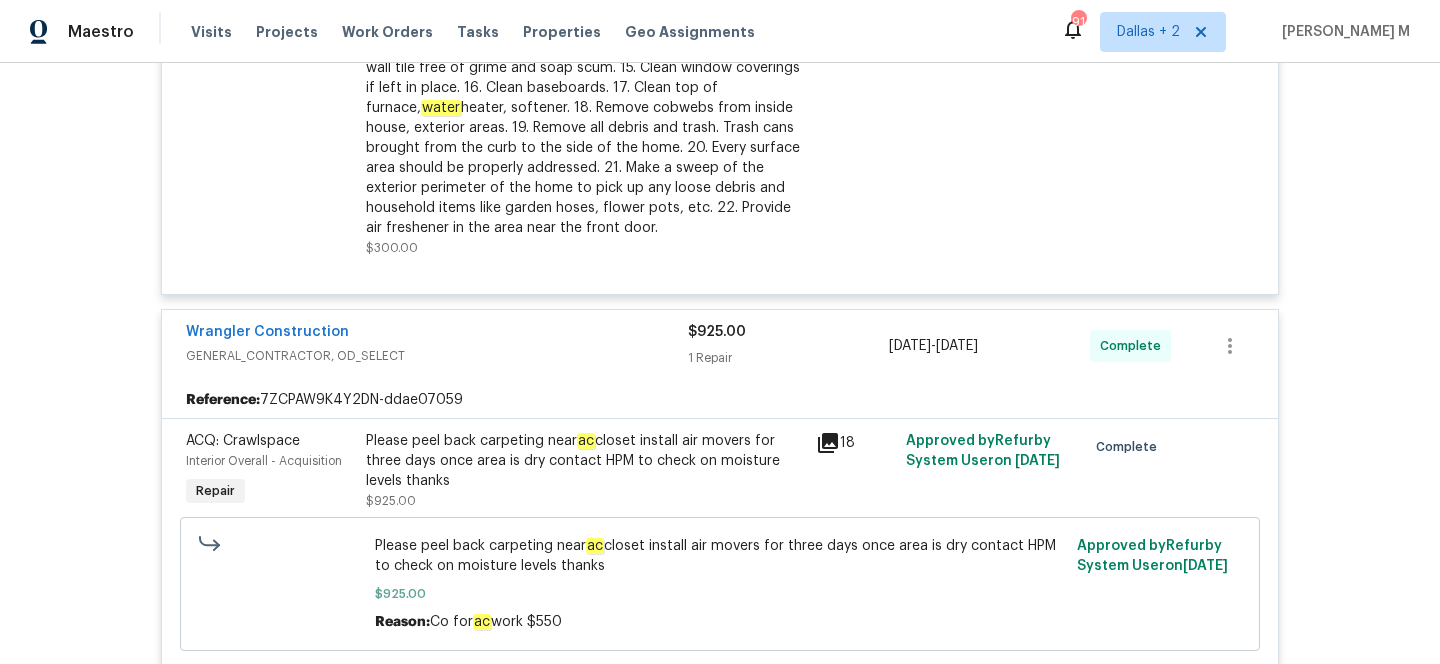 scroll, scrollTop: 2414, scrollLeft: 0, axis: vertical 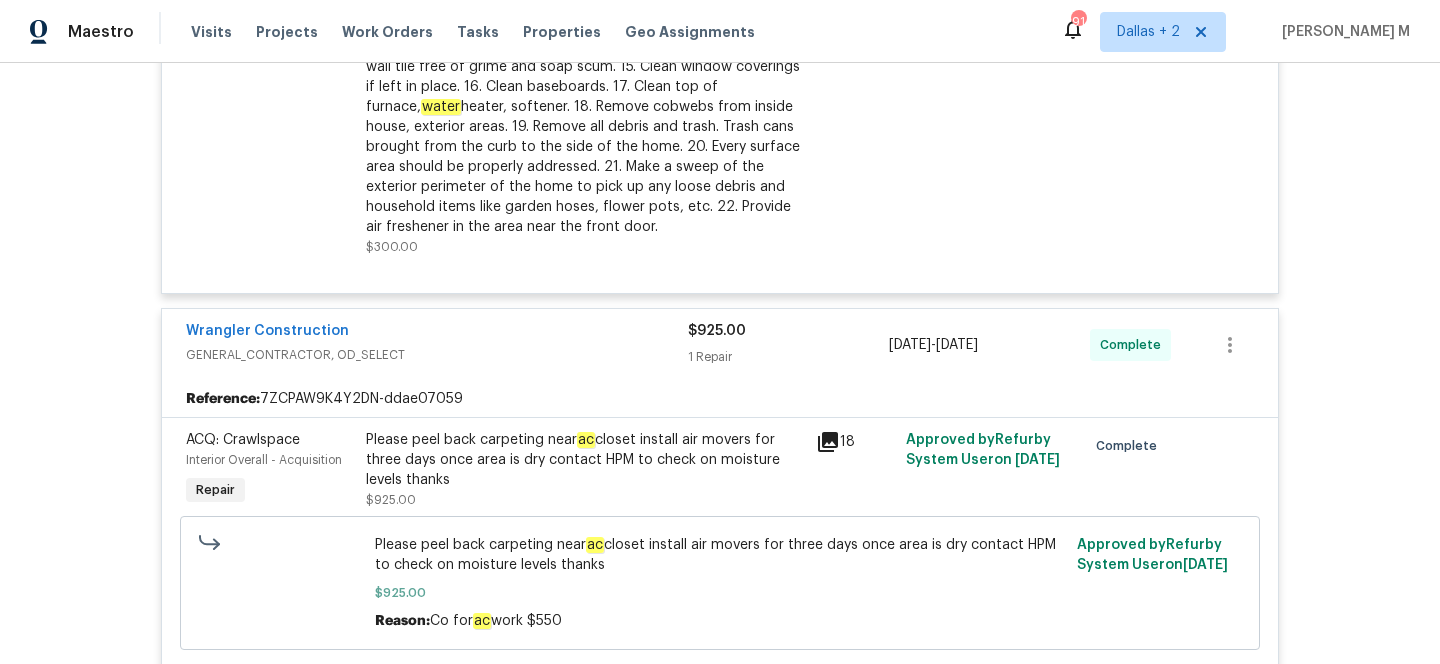 click on "Please peel back carpeting near  ac  closet install air movers for three days once area is dry contact HPM to check on moisture levels thanks" at bounding box center (585, 460) 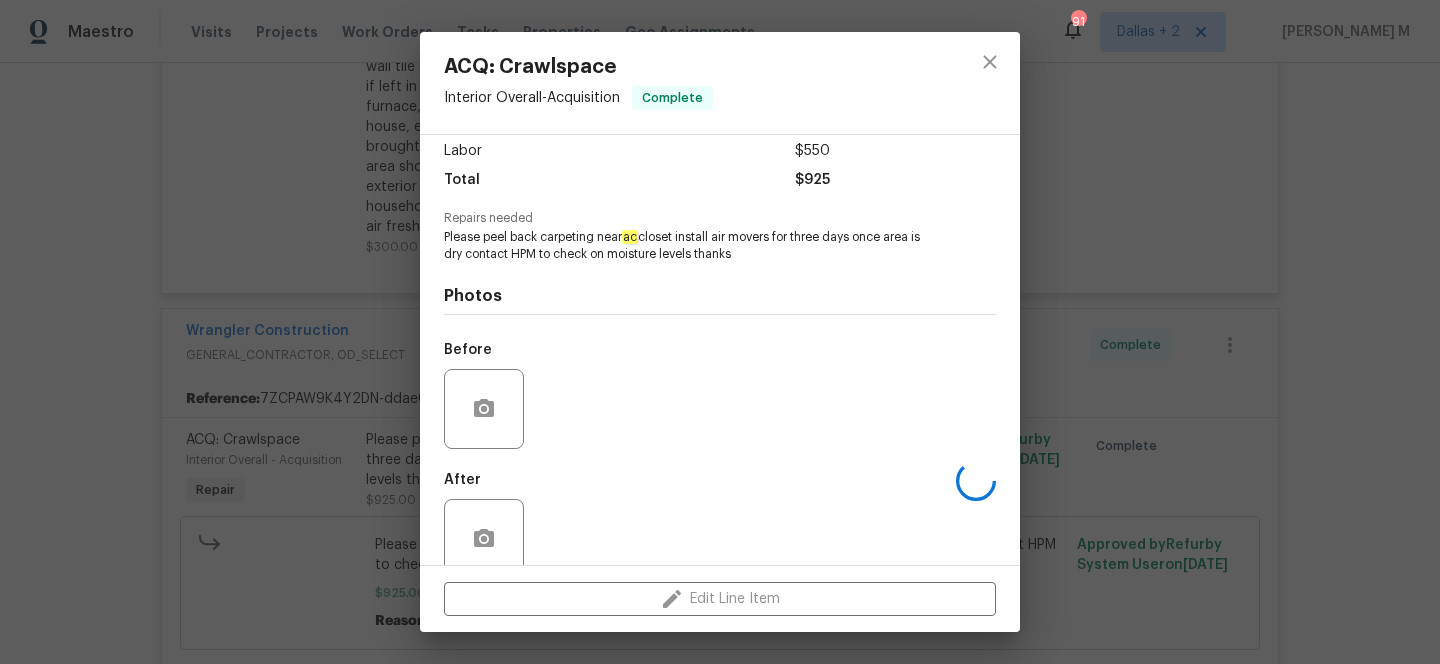 scroll, scrollTop: 173, scrollLeft: 0, axis: vertical 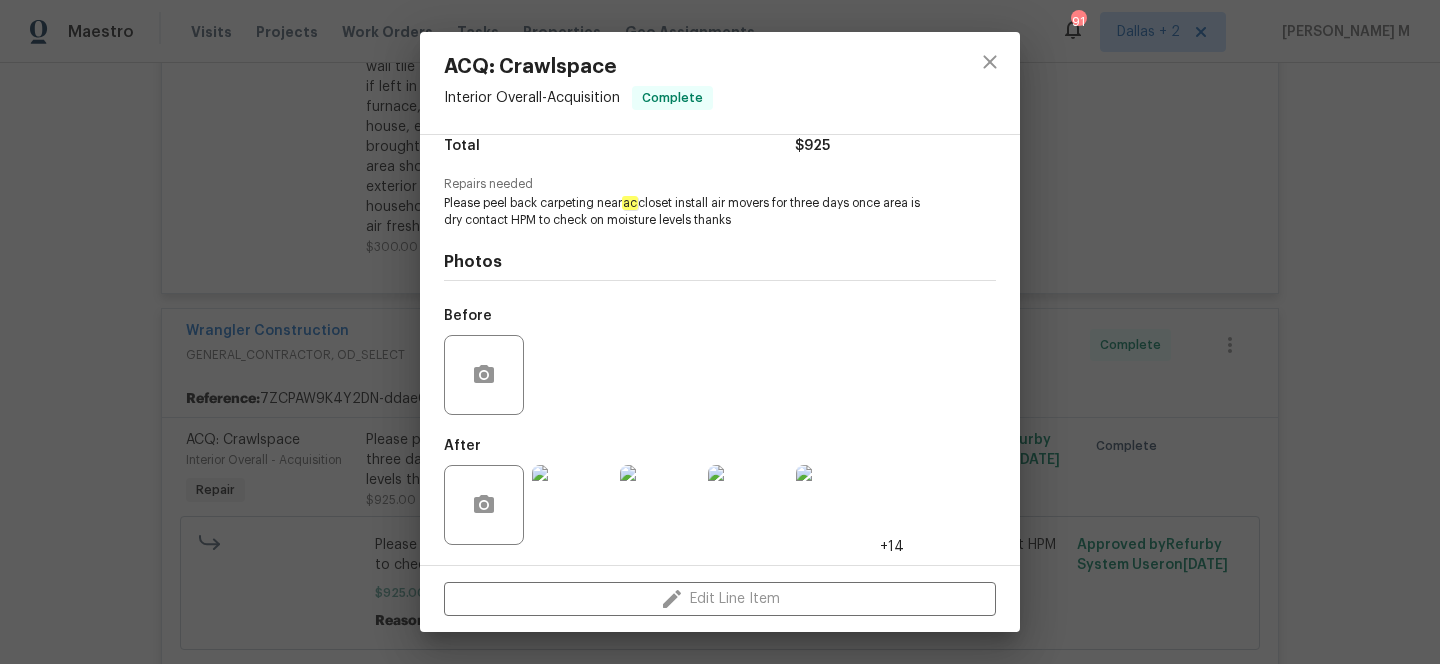 click at bounding box center (572, 505) 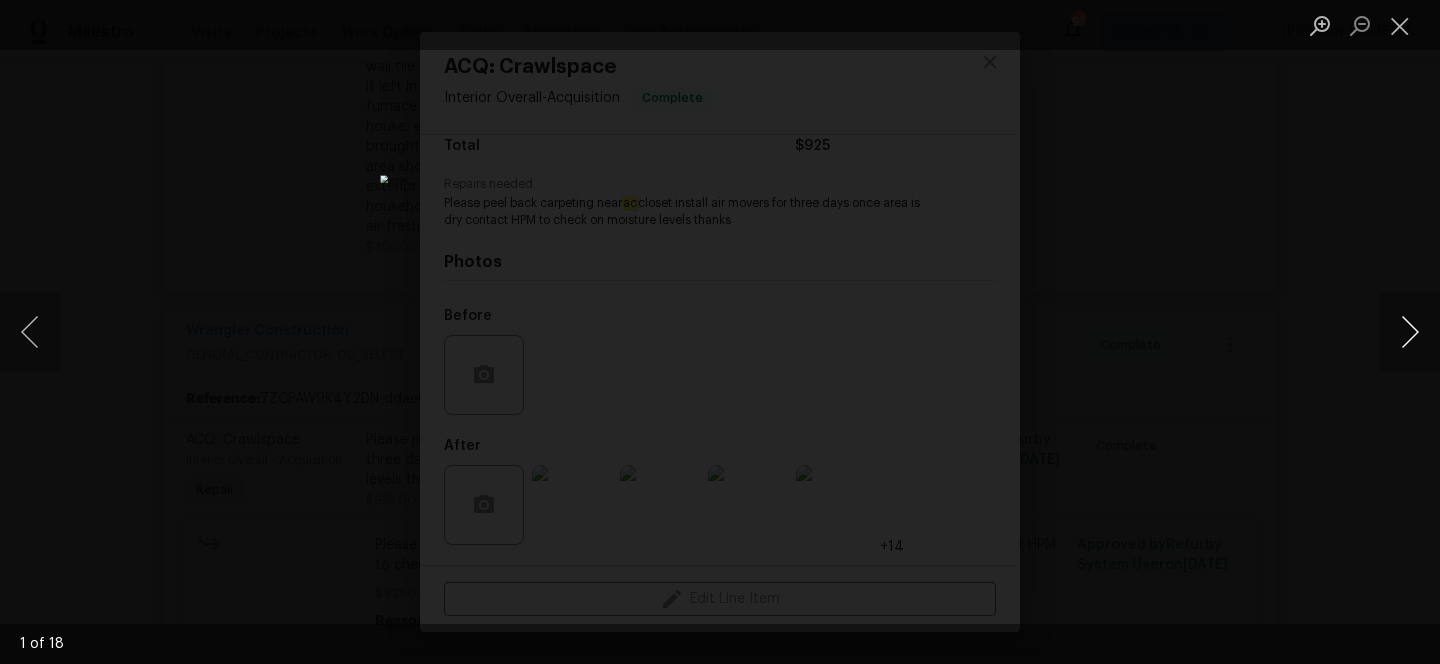 click at bounding box center [1410, 332] 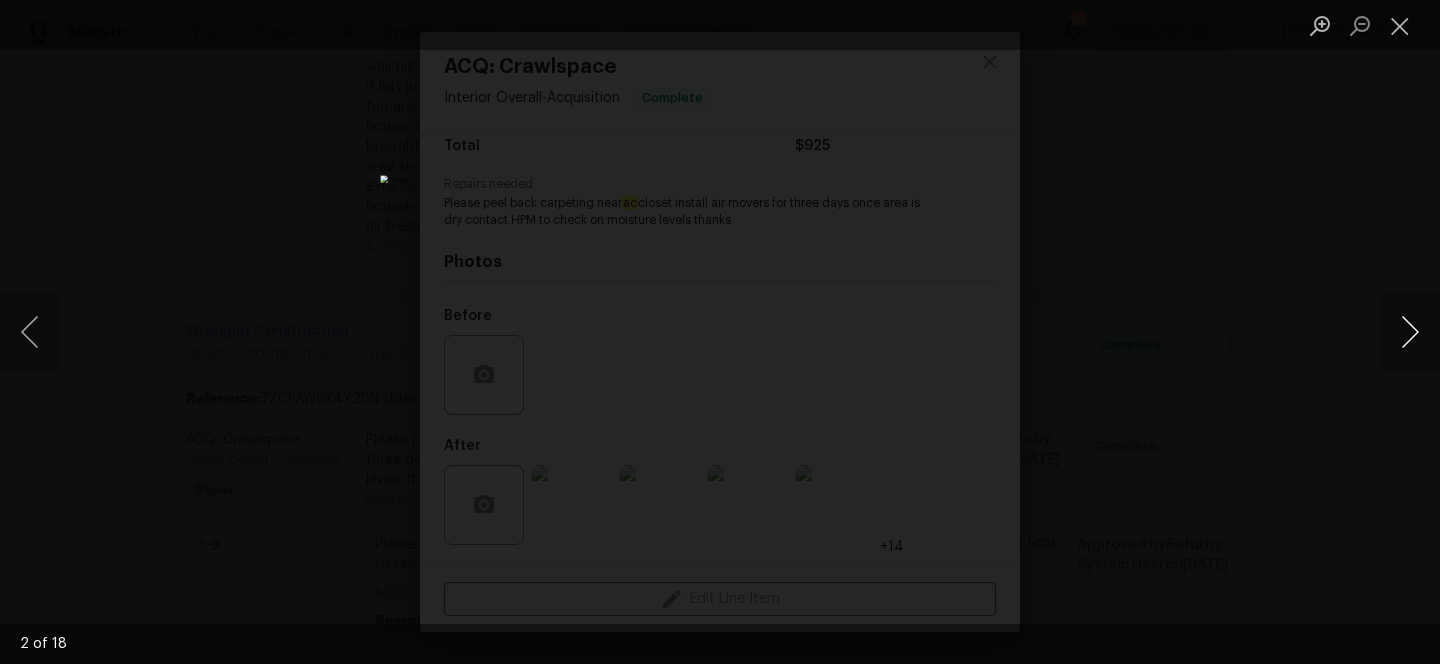click at bounding box center [1410, 332] 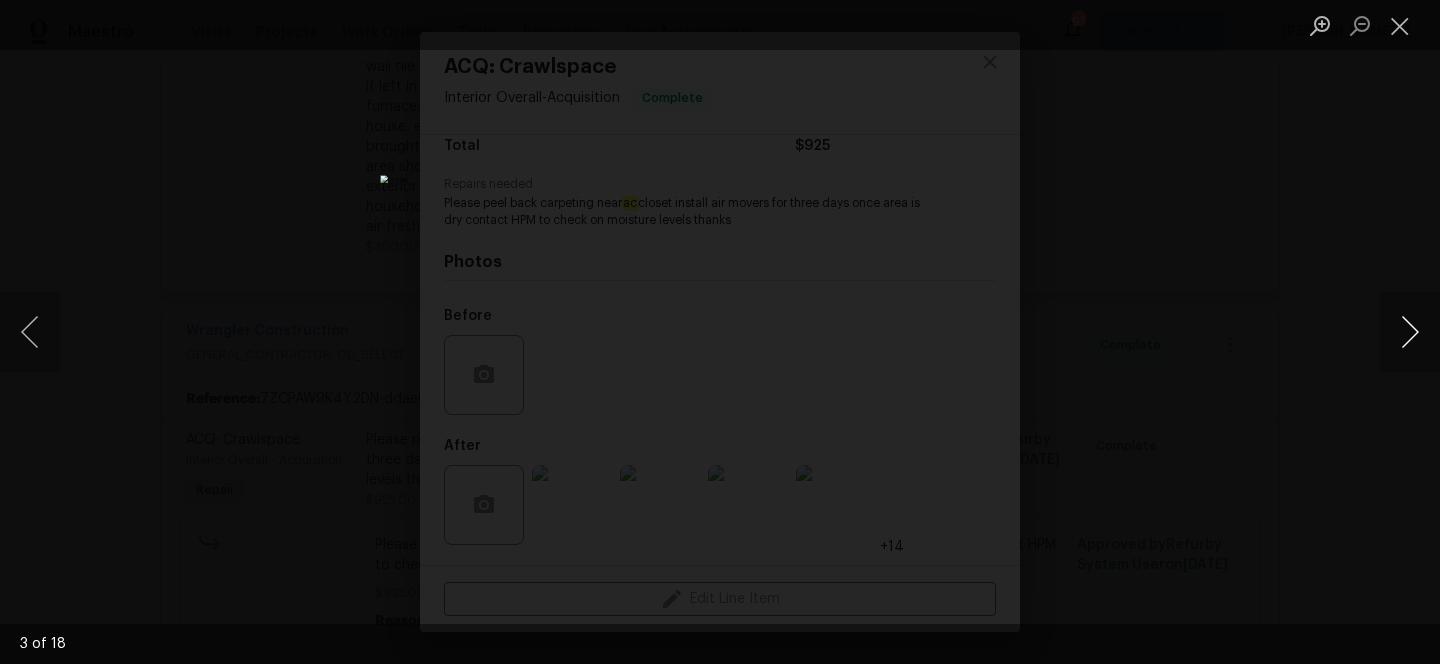 click at bounding box center [1410, 332] 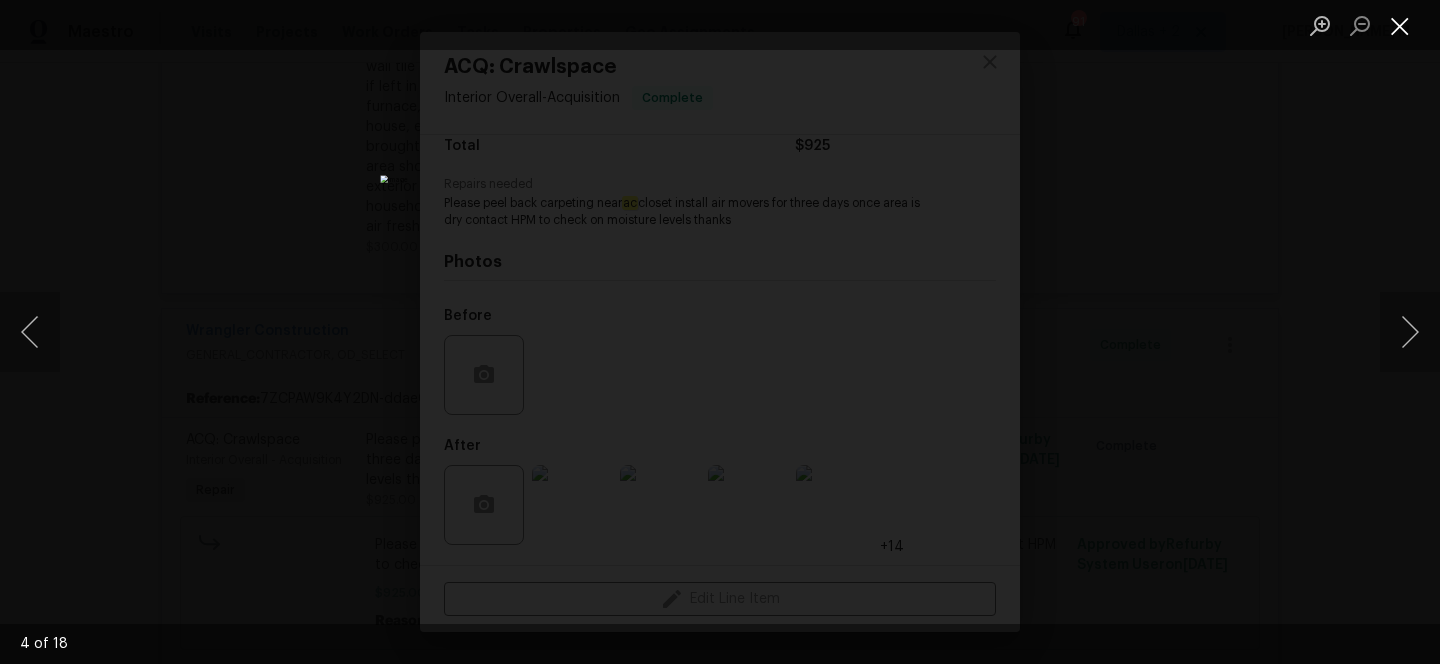 click at bounding box center (1400, 25) 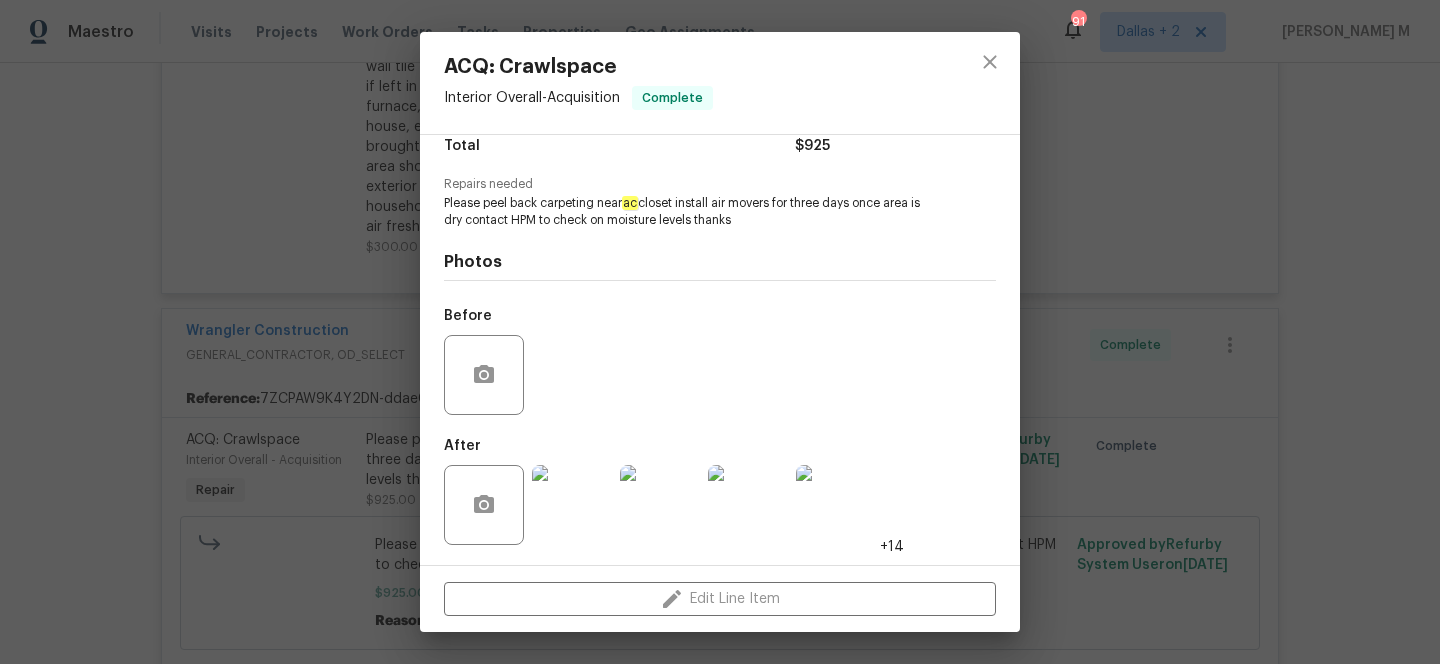click on "ACQ: Crawlspace Interior Overall  -  Acquisition Complete Vendor Wrangler Construction Account Category Repairs Cost $375 x 1 count $375 Labor $550 Total $925 Repairs needed Please peel back carpeting near  ac  closet install air movers for three days once area is dry contact HPM to check on moisture levels thanks Photos Before After  +14  Edit Line Item" at bounding box center (720, 332) 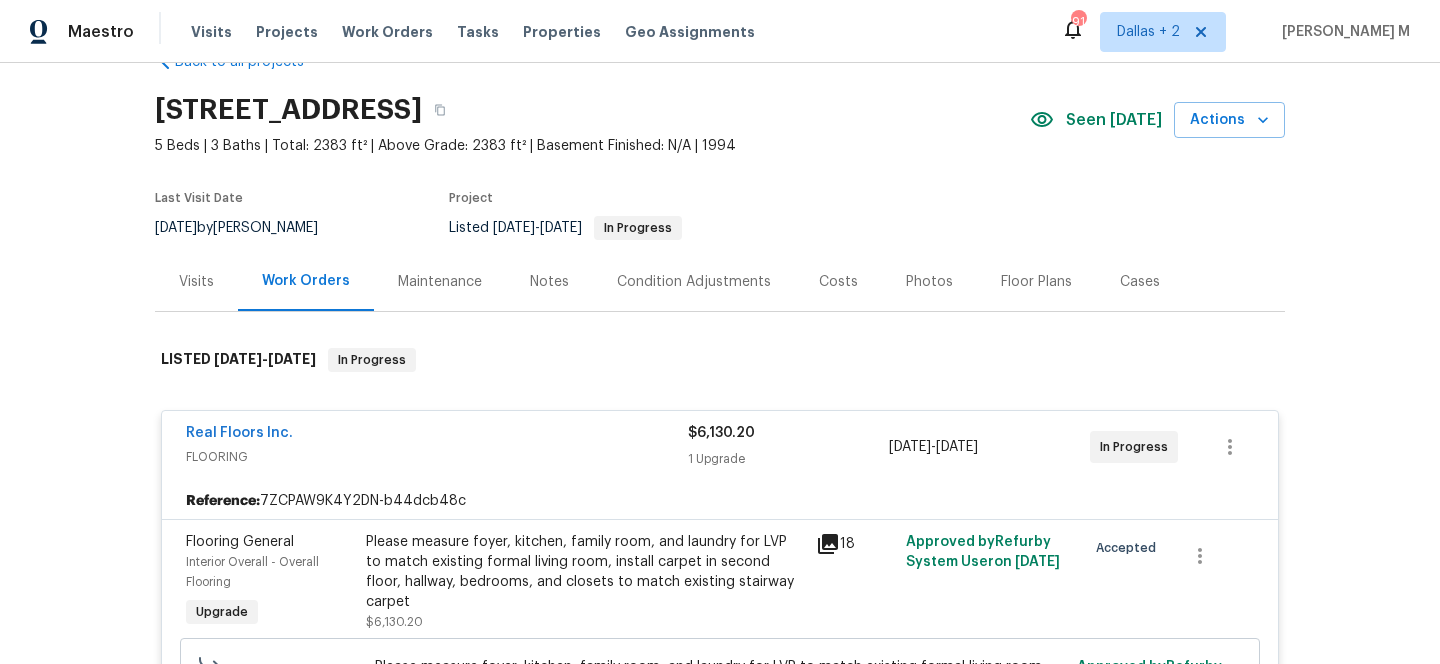 scroll, scrollTop: 0, scrollLeft: 0, axis: both 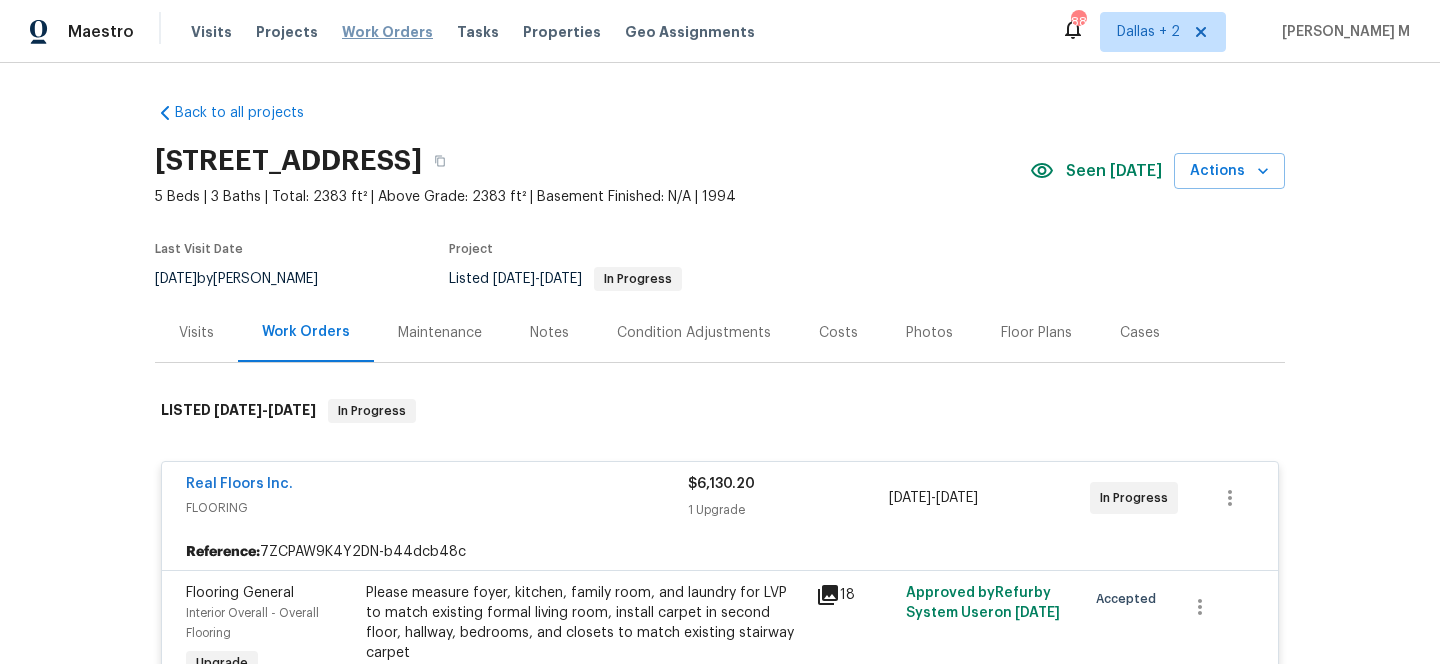 click on "Work Orders" at bounding box center [387, 32] 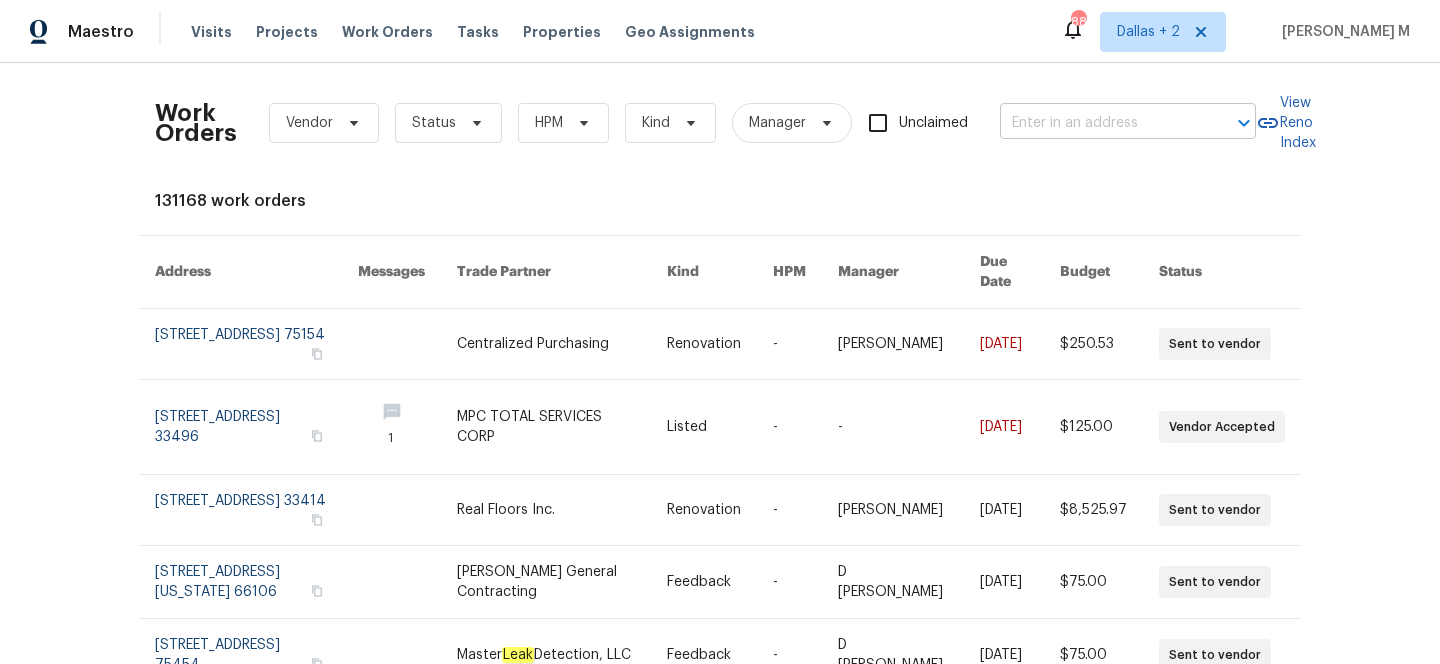 click at bounding box center [1100, 123] 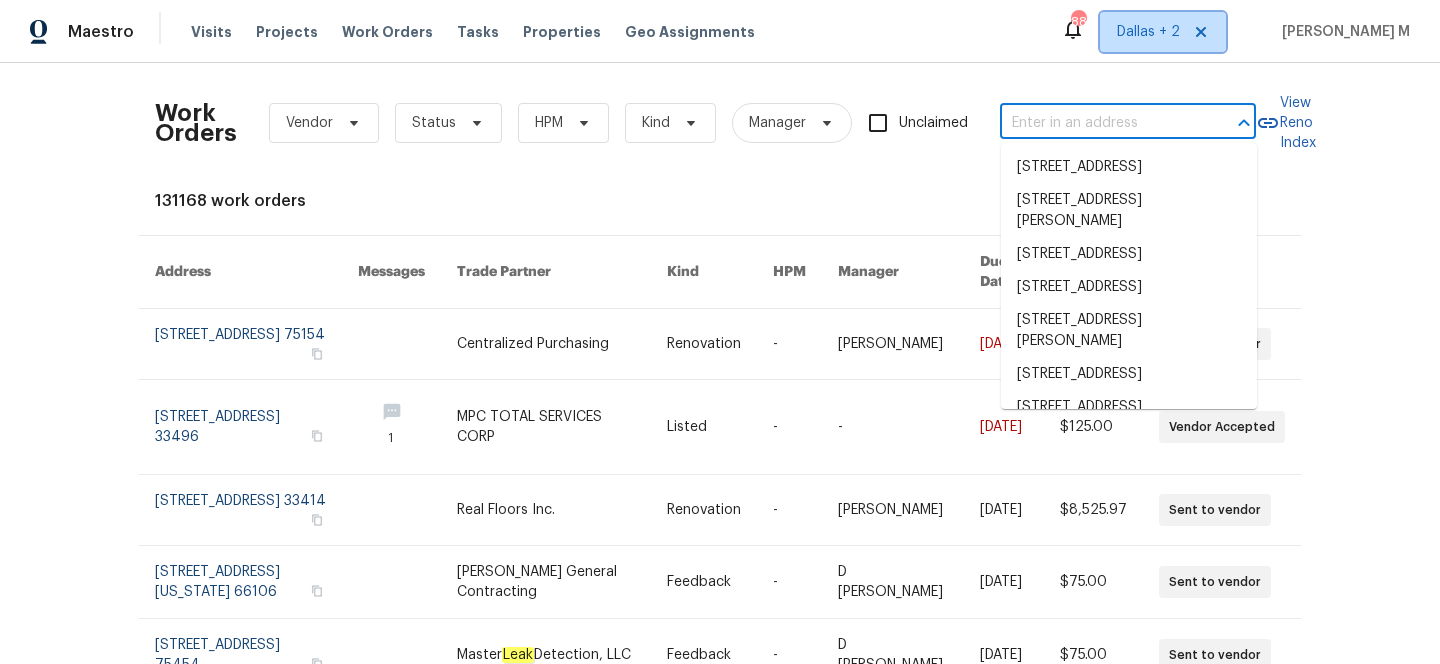 click on "Dallas + 2" at bounding box center (1163, 32) 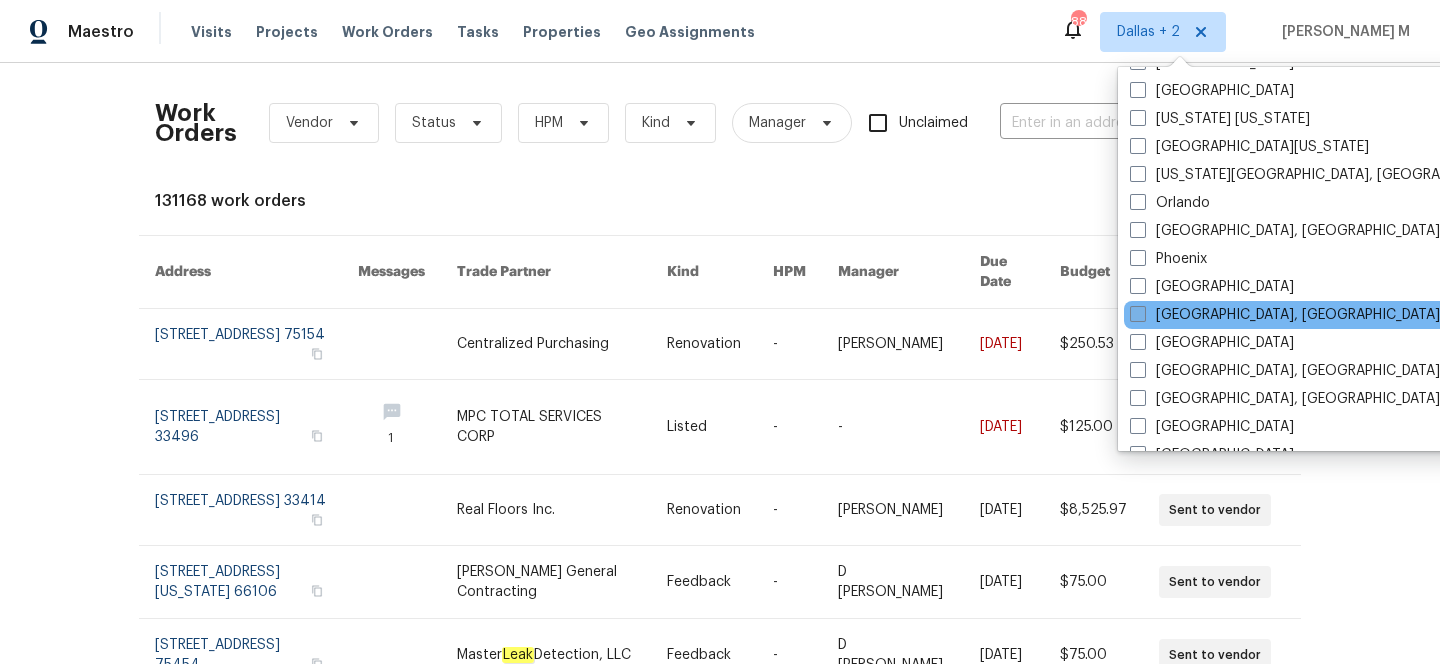 scroll, scrollTop: 974, scrollLeft: 0, axis: vertical 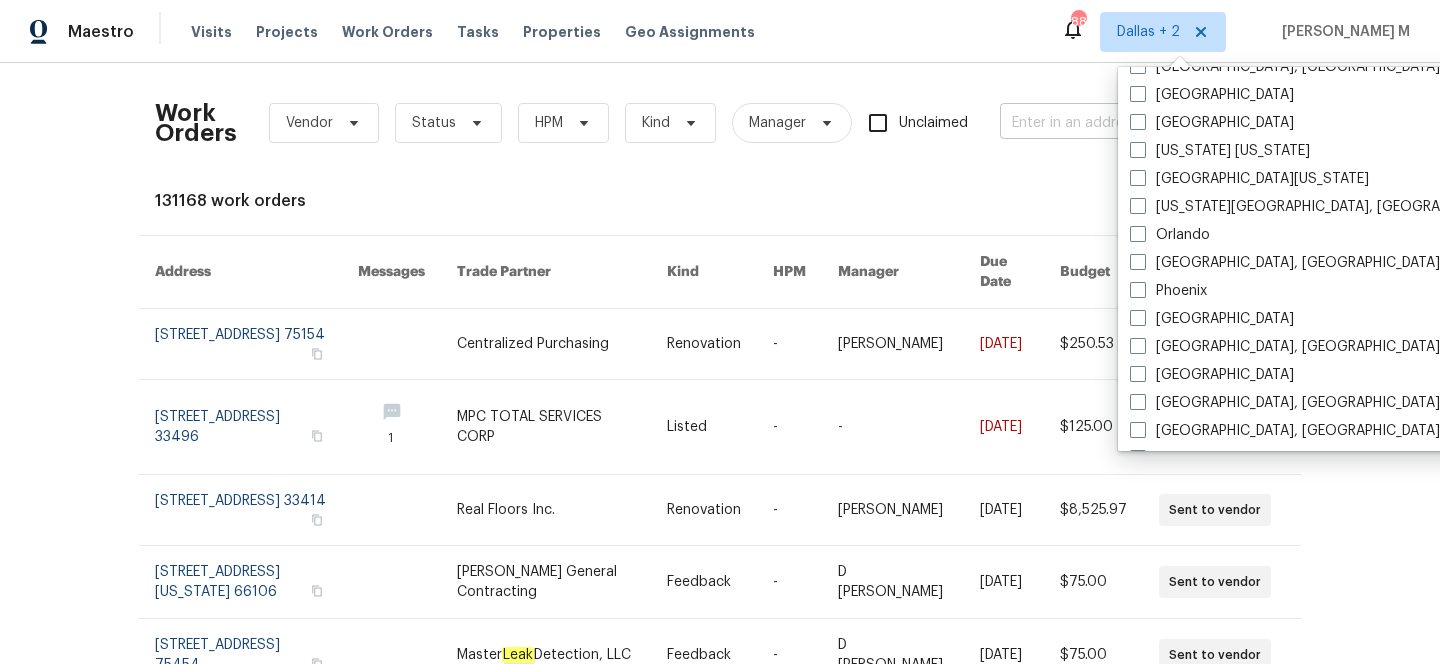 click at bounding box center (1100, 123) 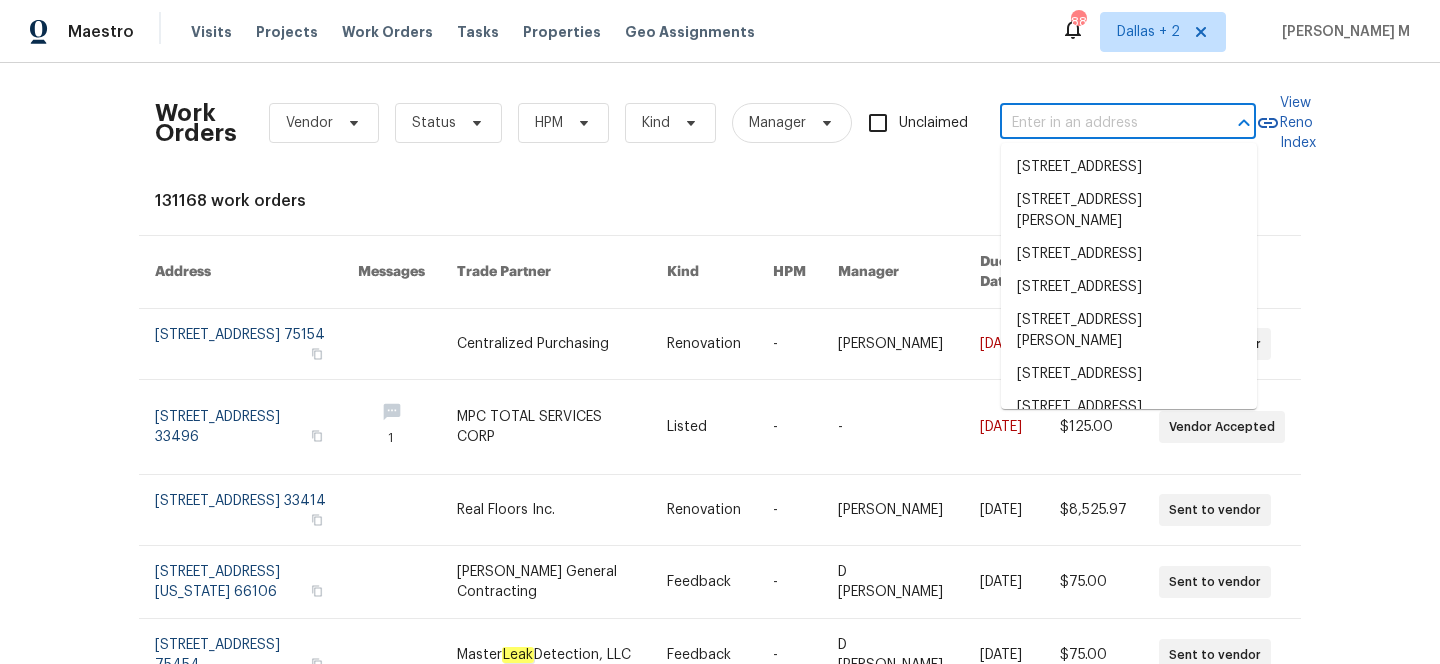 paste on "[STREET_ADDRESS][PERSON_NAME]" 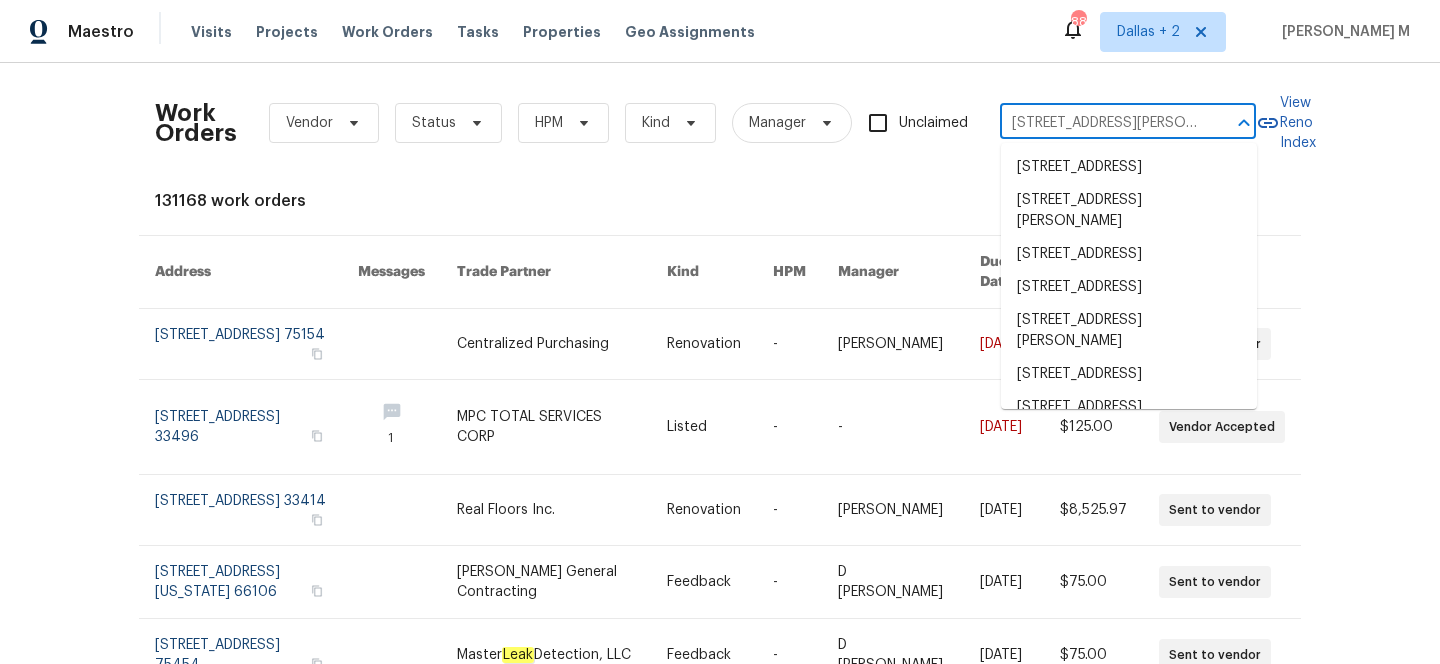 scroll, scrollTop: 0, scrollLeft: 60, axis: horizontal 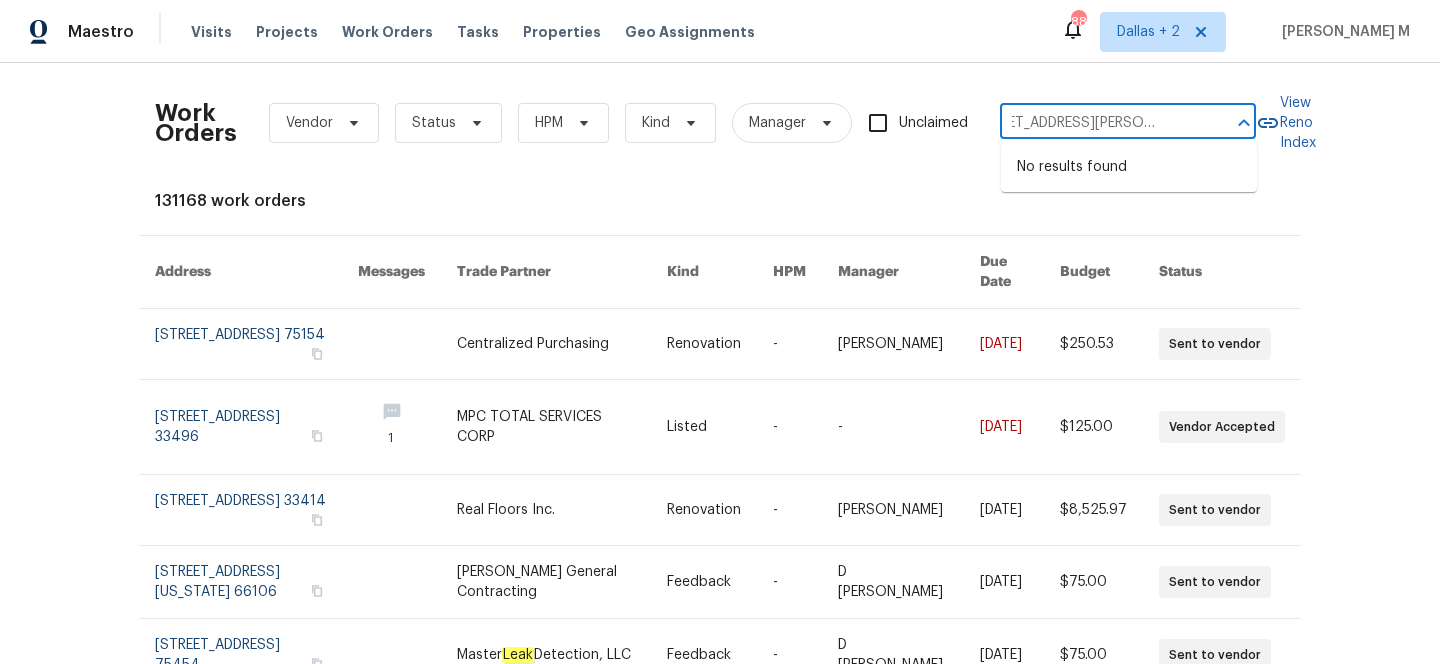 type on "[STREET_ADDRESS][PERSON_NAME]" 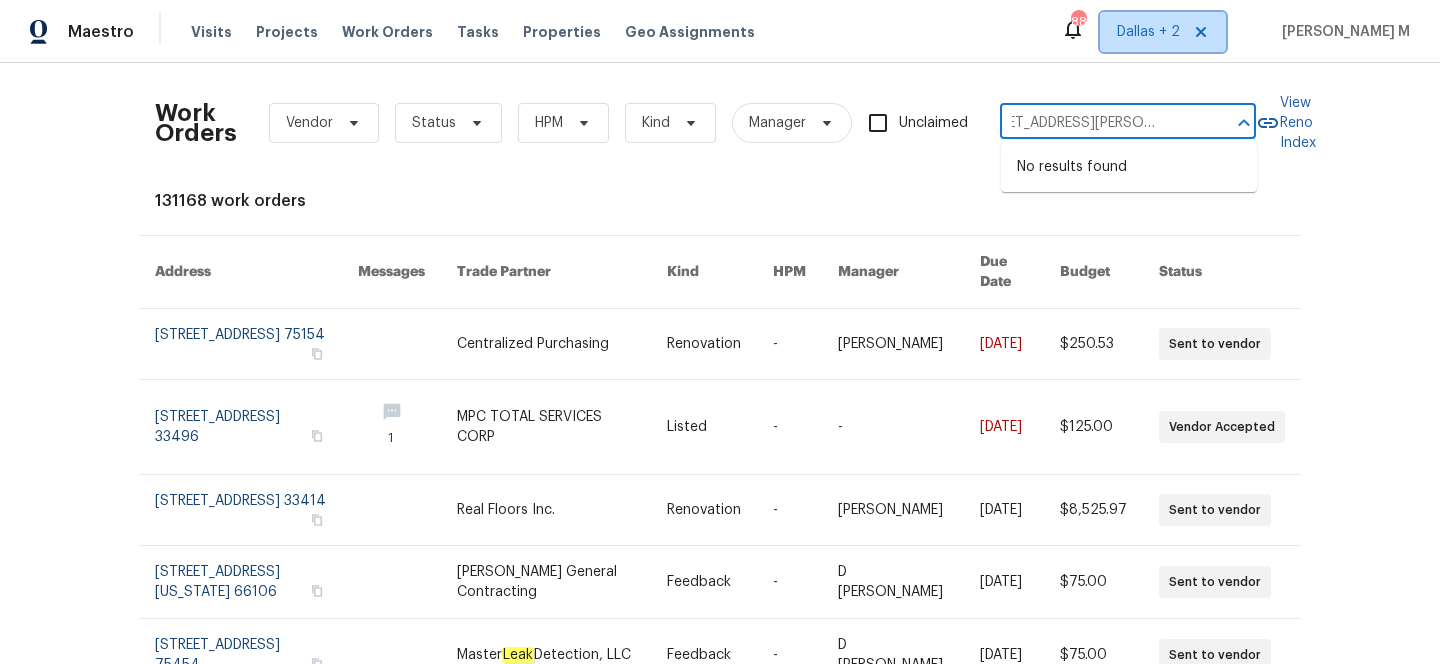 type 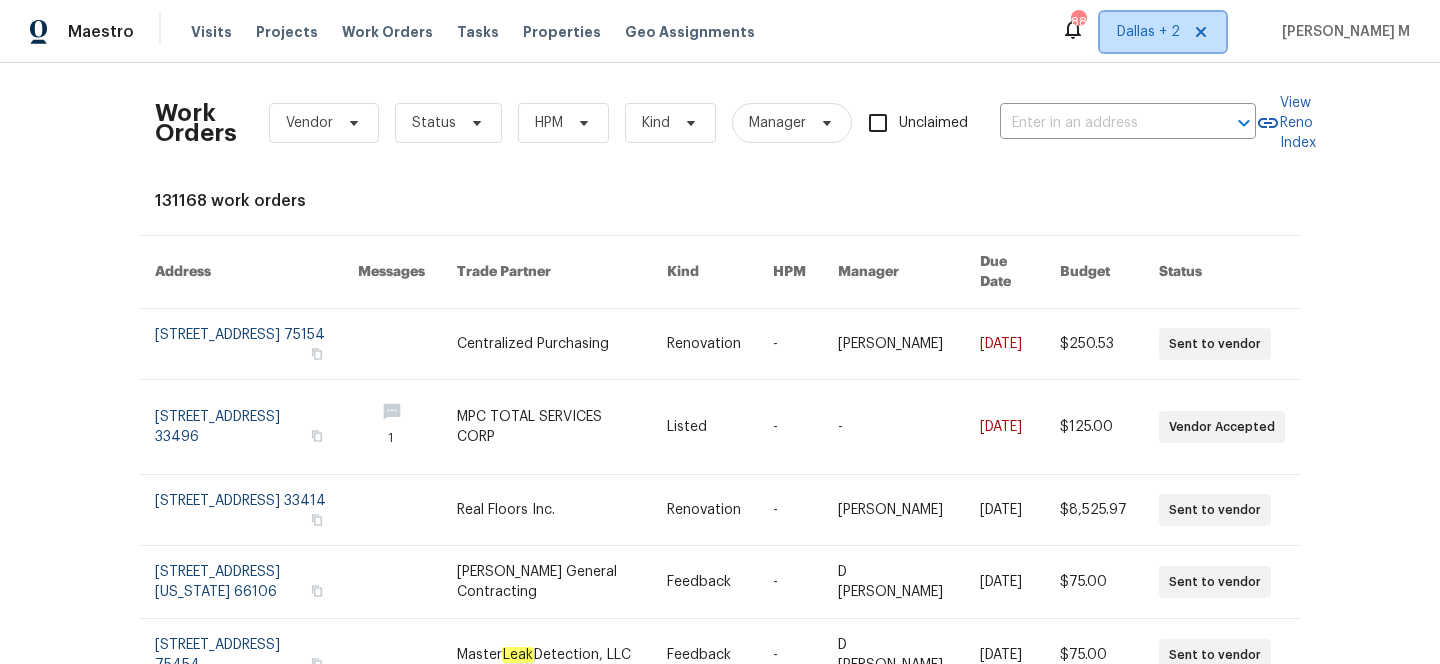 scroll, scrollTop: 0, scrollLeft: 0, axis: both 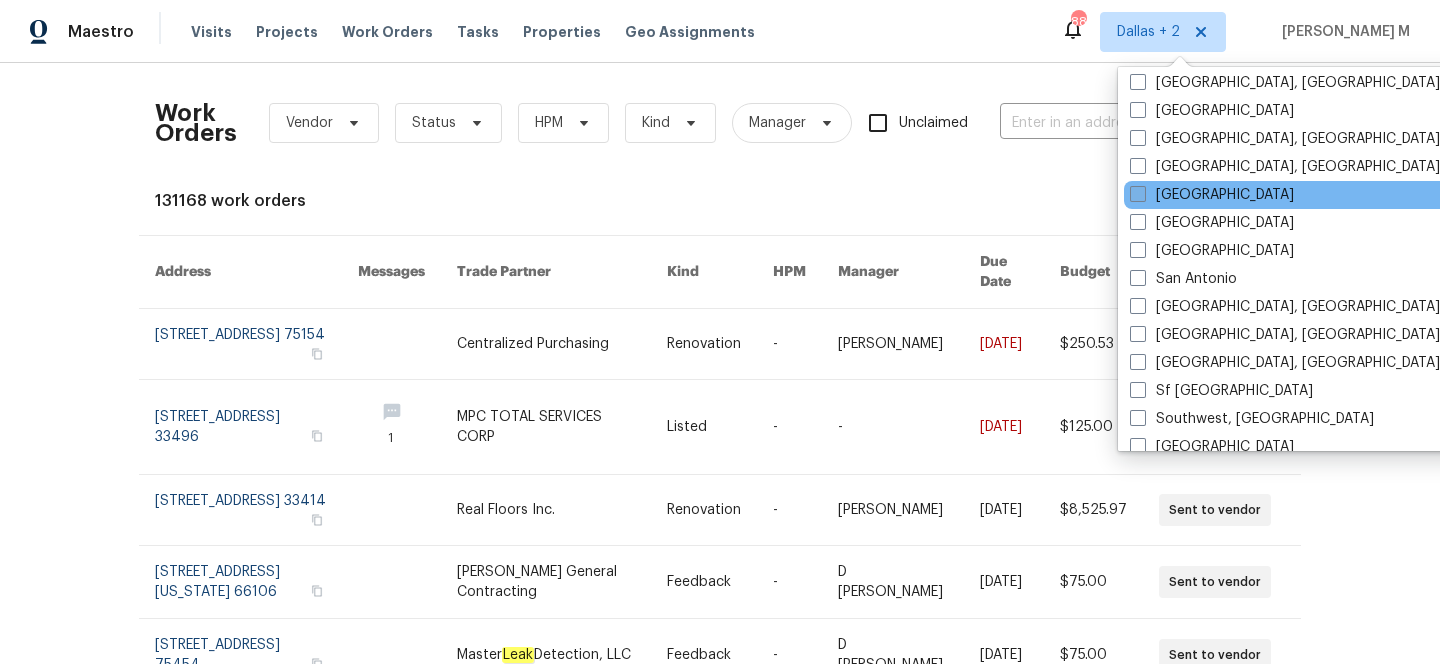 click on "[GEOGRAPHIC_DATA]" at bounding box center [1212, 195] 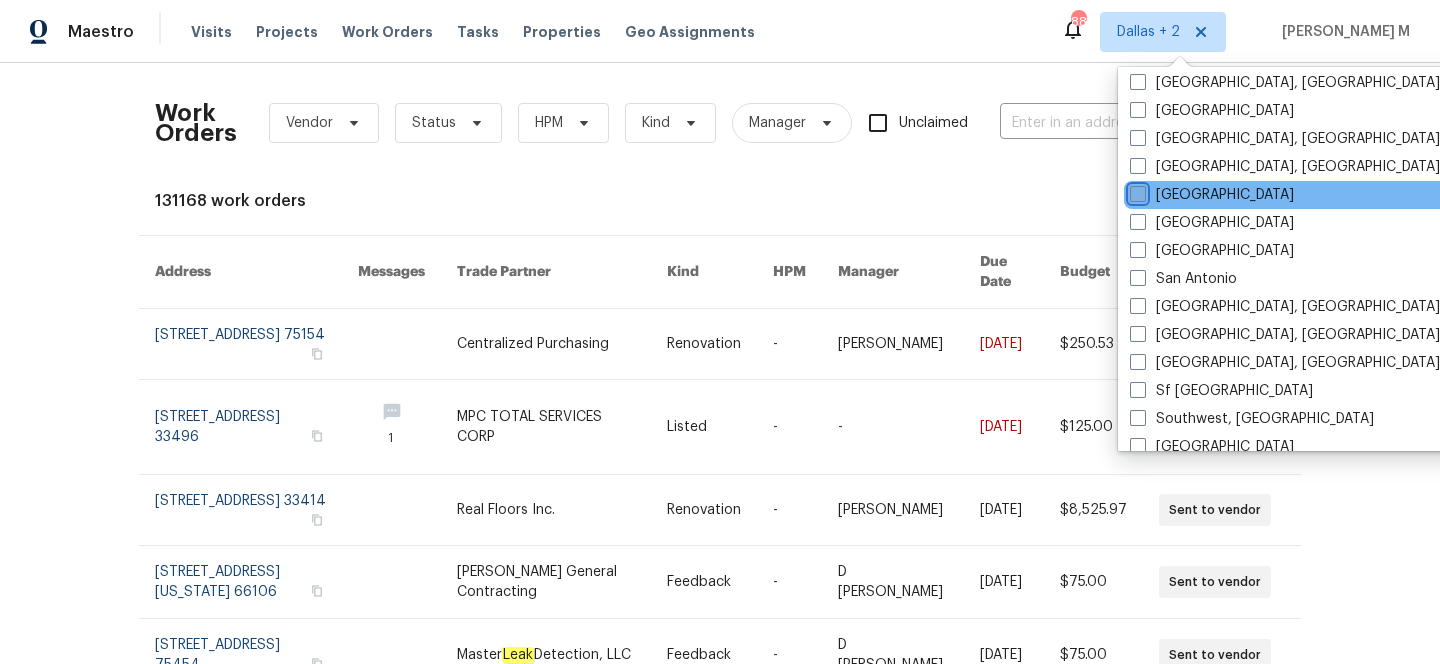 click on "[GEOGRAPHIC_DATA]" at bounding box center (1136, 191) 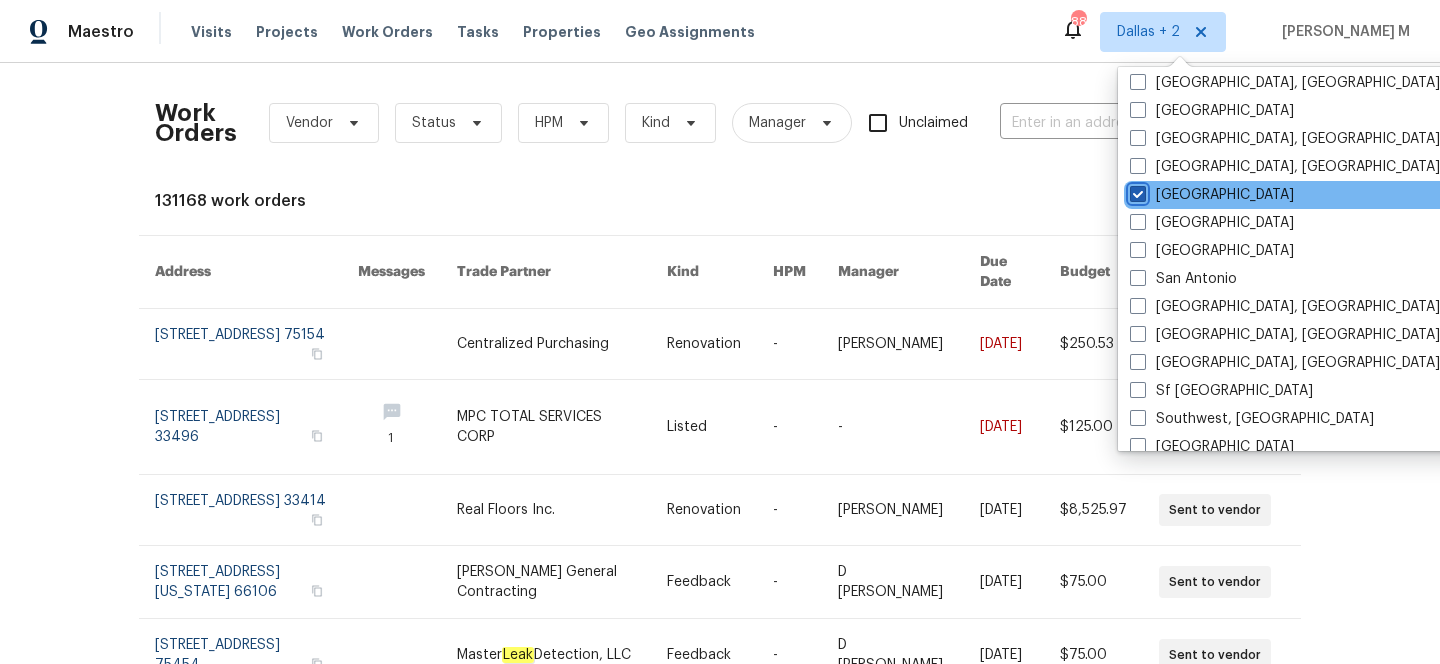 checkbox on "true" 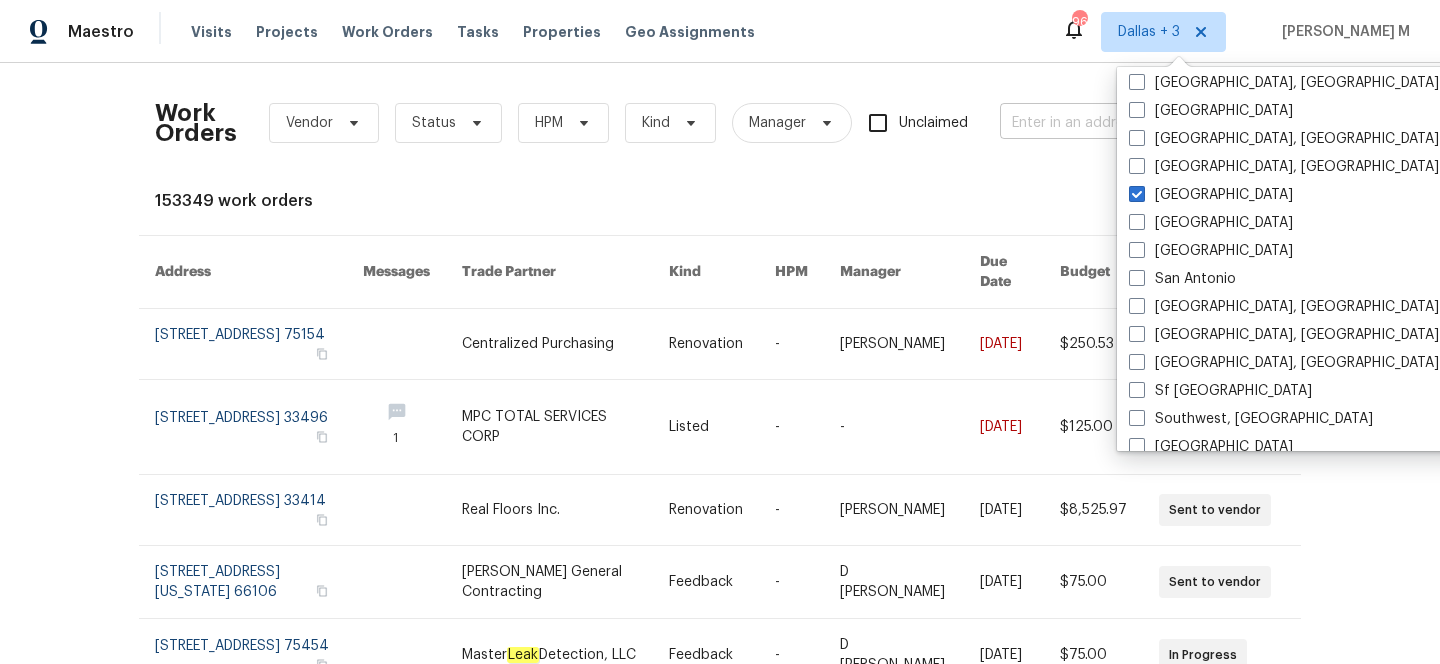 click at bounding box center [1100, 123] 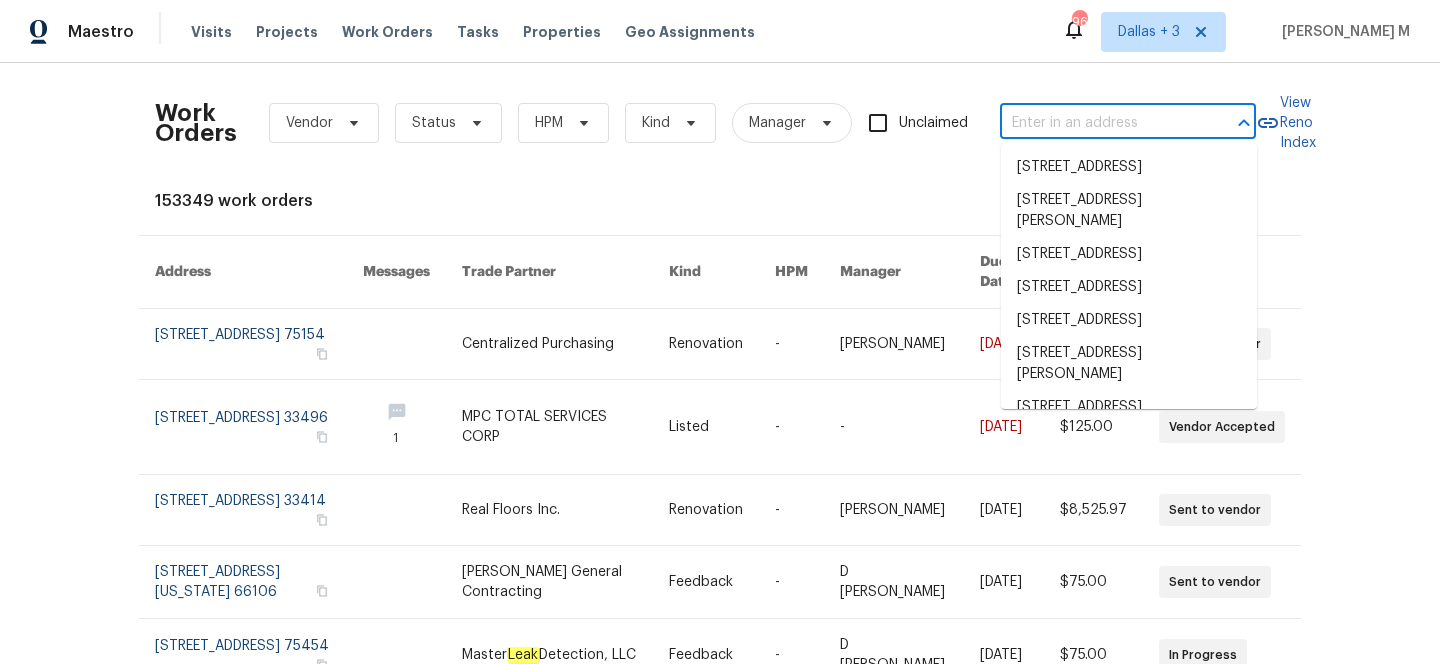 paste on "[STREET_ADDRESS][PERSON_NAME]" 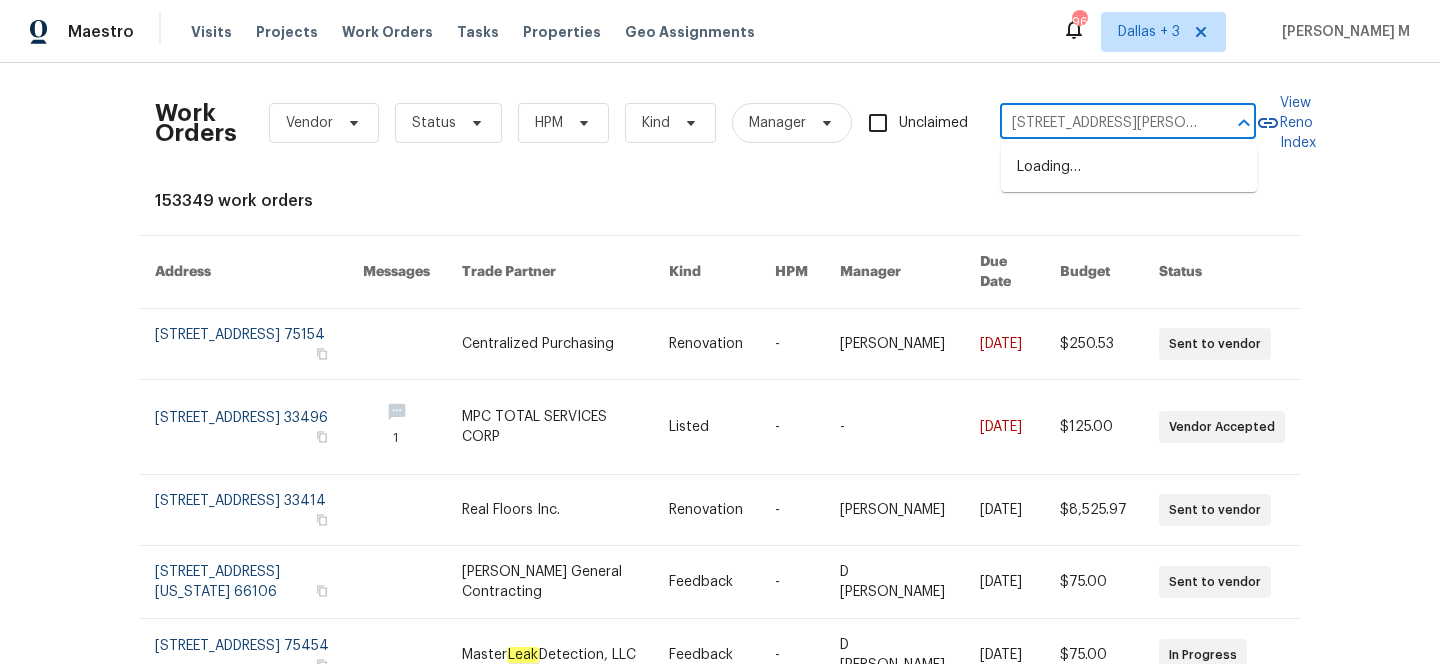 scroll, scrollTop: 0, scrollLeft: 60, axis: horizontal 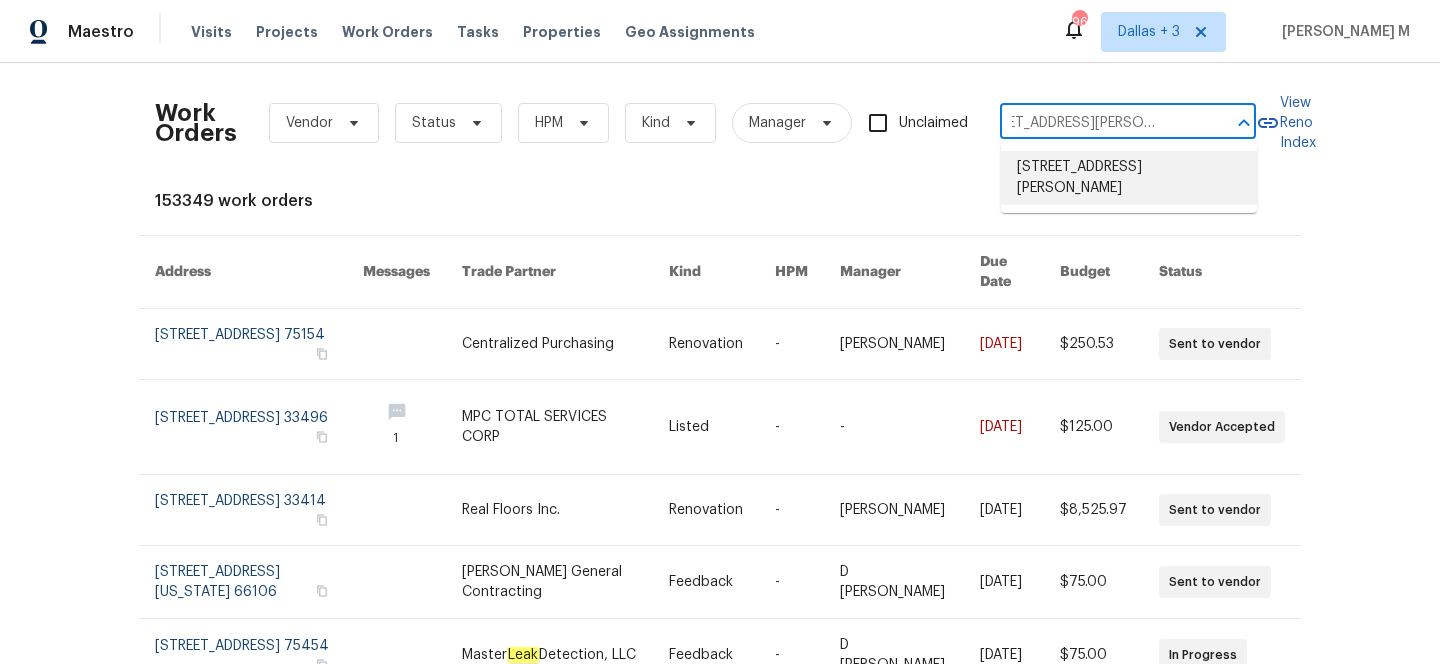 click on "[STREET_ADDRESS][PERSON_NAME]" at bounding box center [1129, 178] 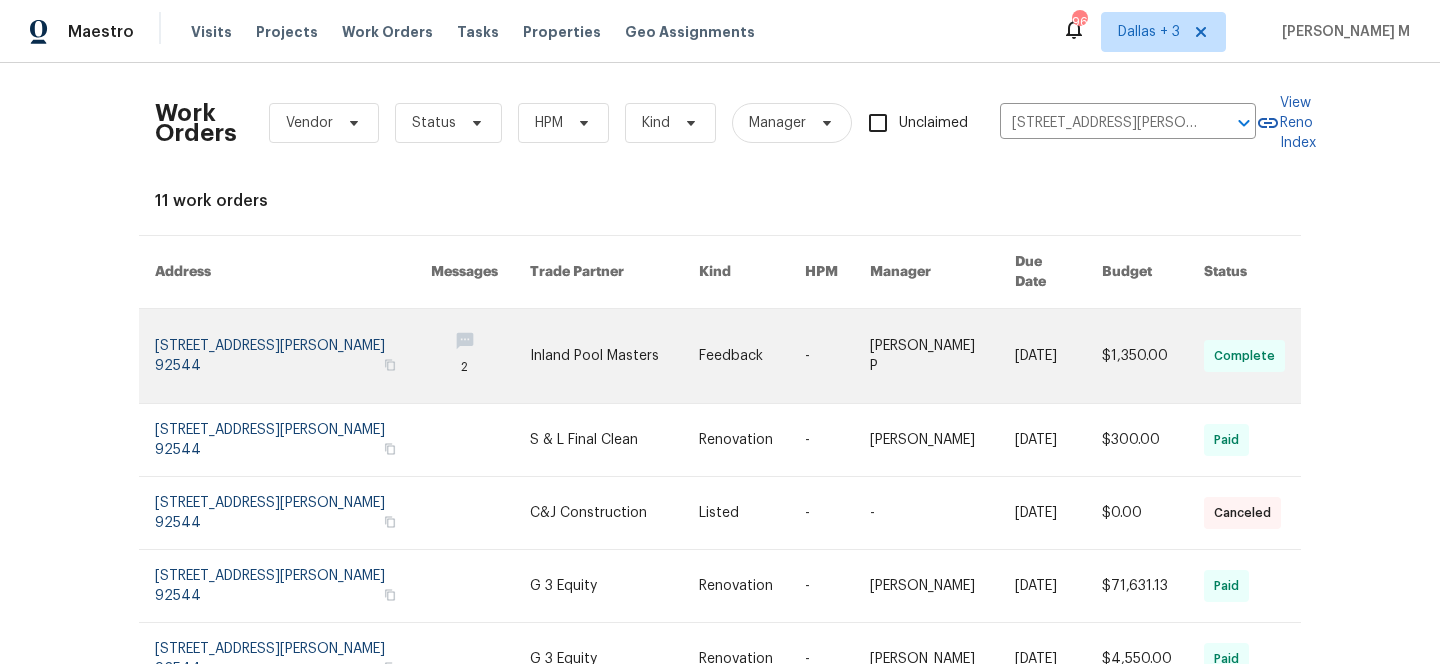 click at bounding box center (942, 356) 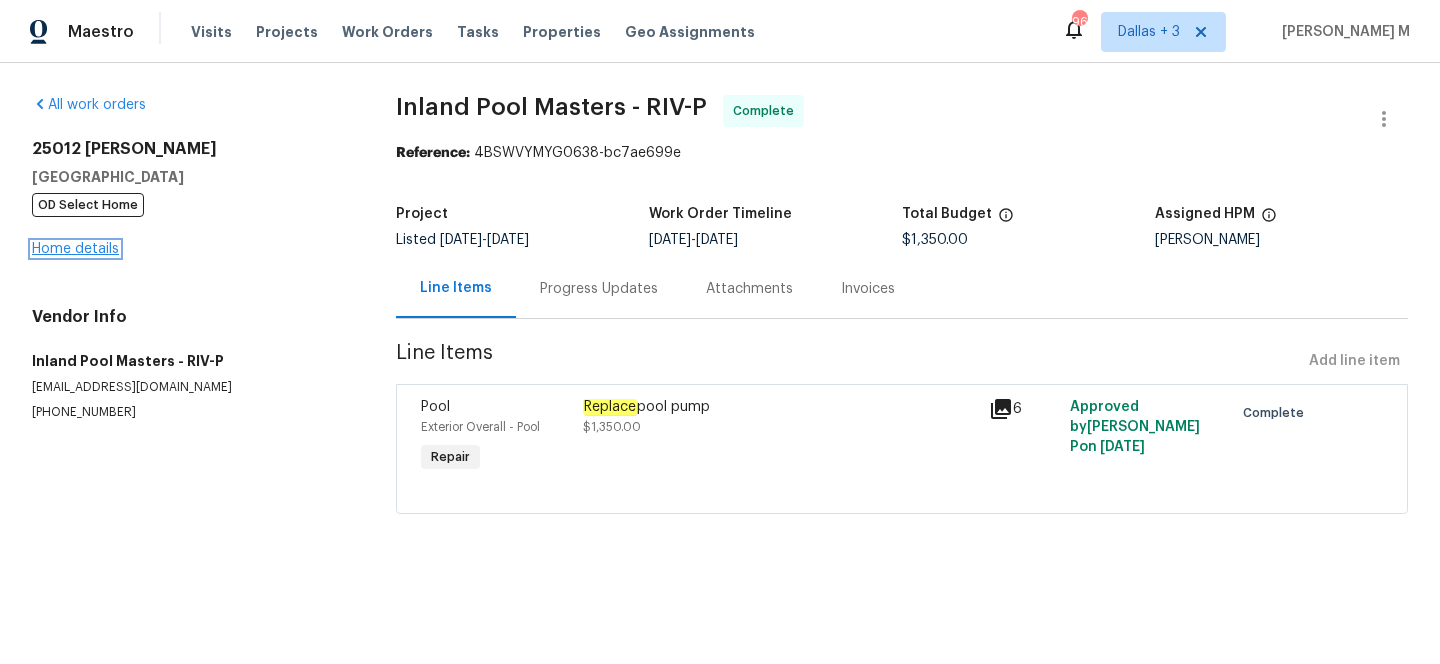 click on "Home details" at bounding box center (75, 249) 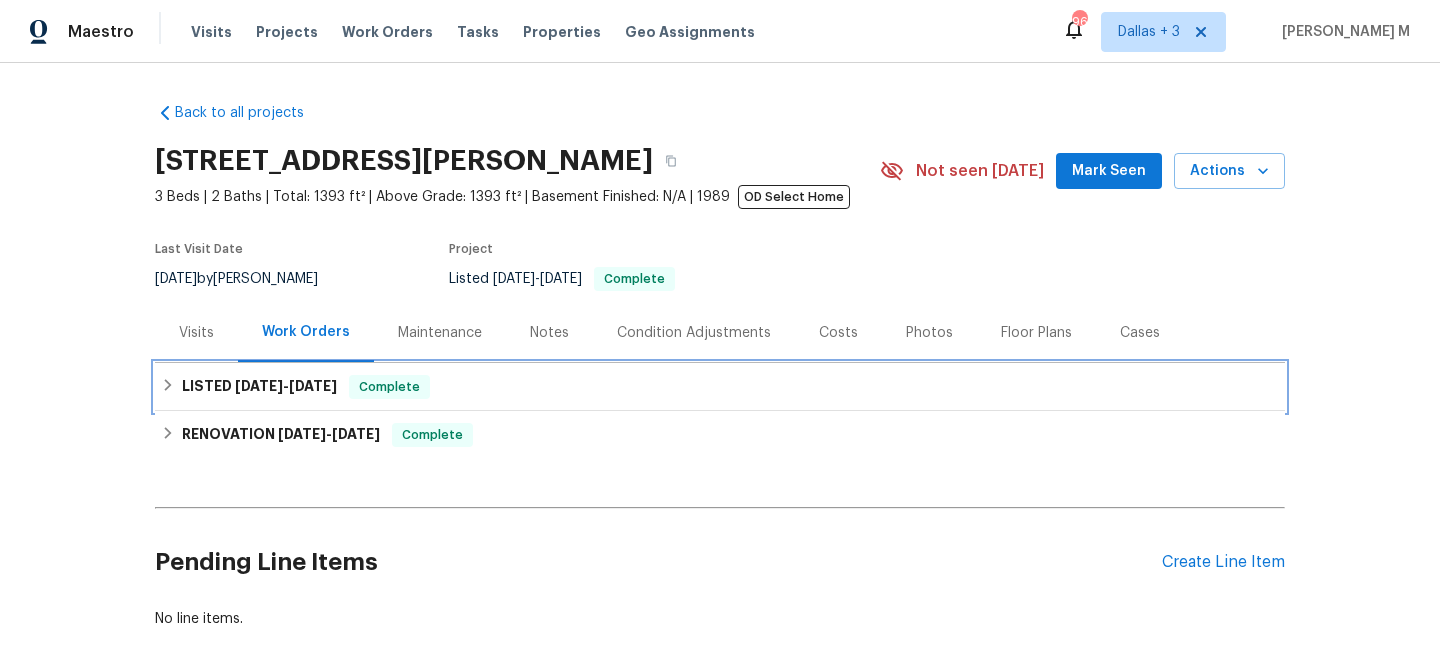 click on "LISTED   [DATE]  -  [DATE] Complete" at bounding box center (720, 387) 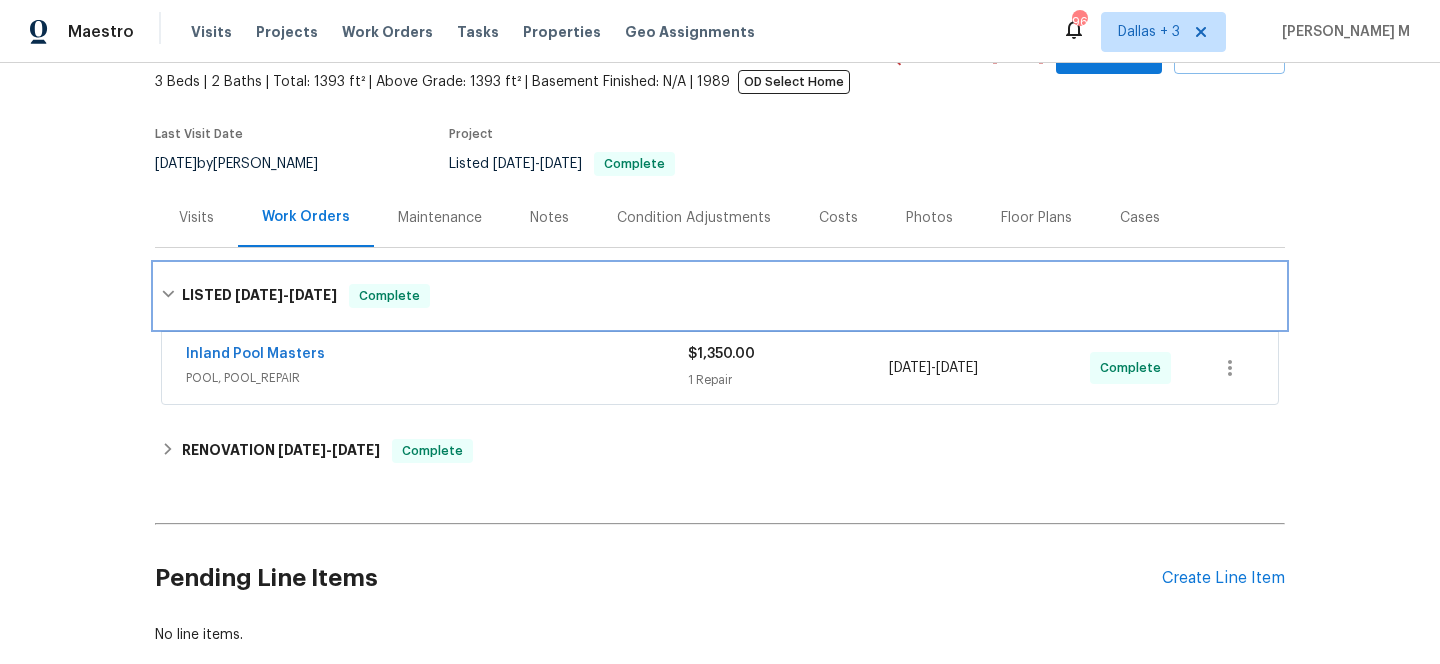 scroll, scrollTop: 149, scrollLeft: 0, axis: vertical 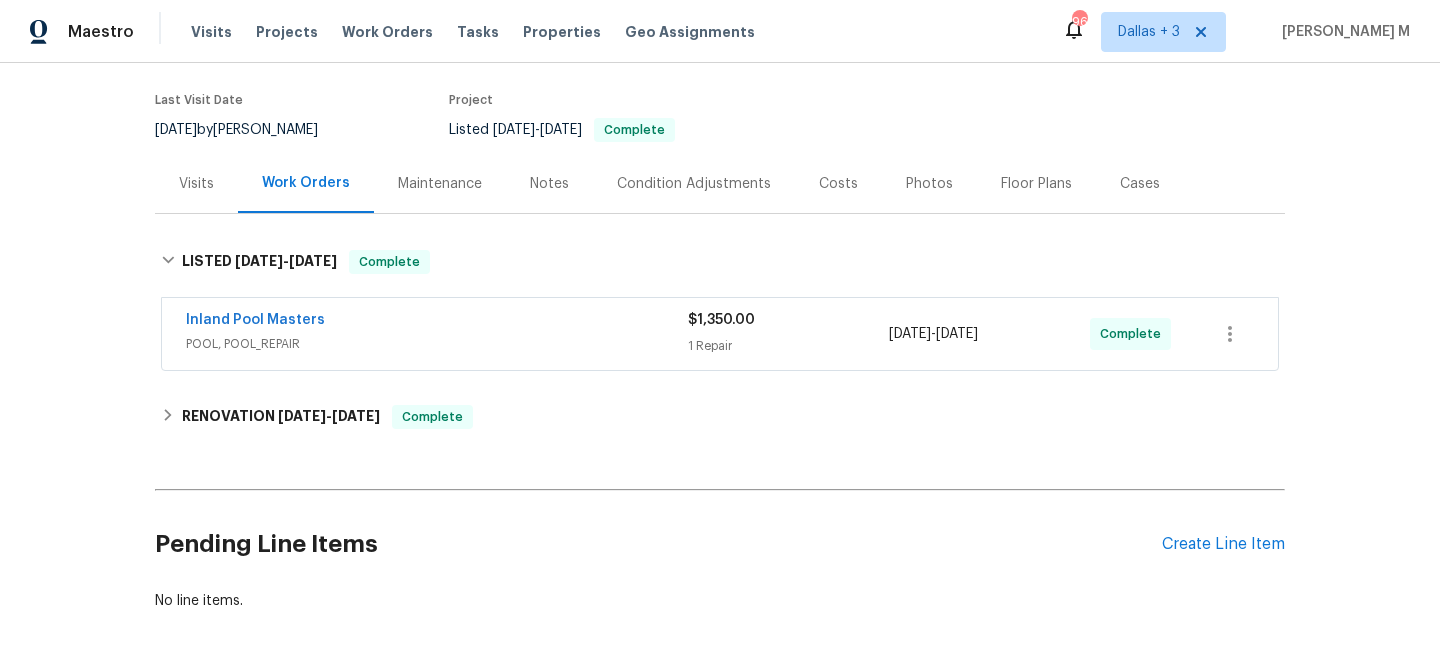 click on "POOL, POOL_REPAIR" at bounding box center [437, 344] 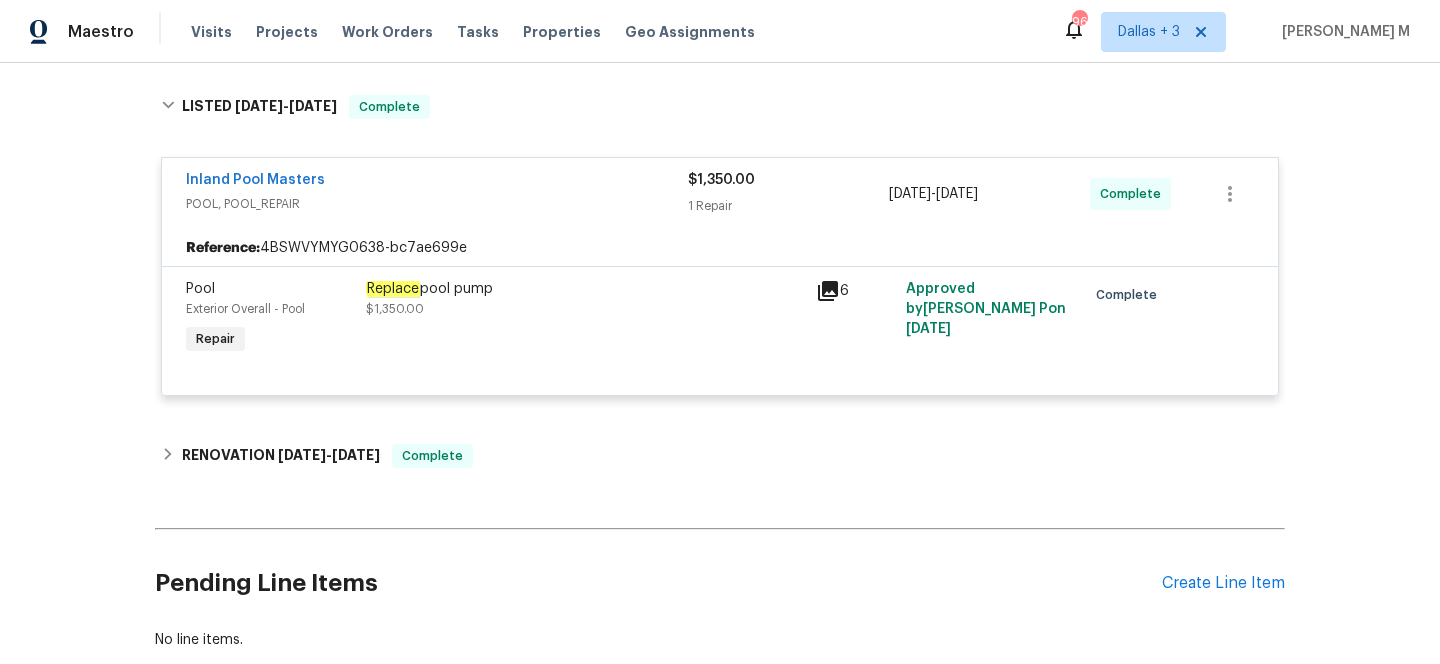 scroll, scrollTop: 317, scrollLeft: 0, axis: vertical 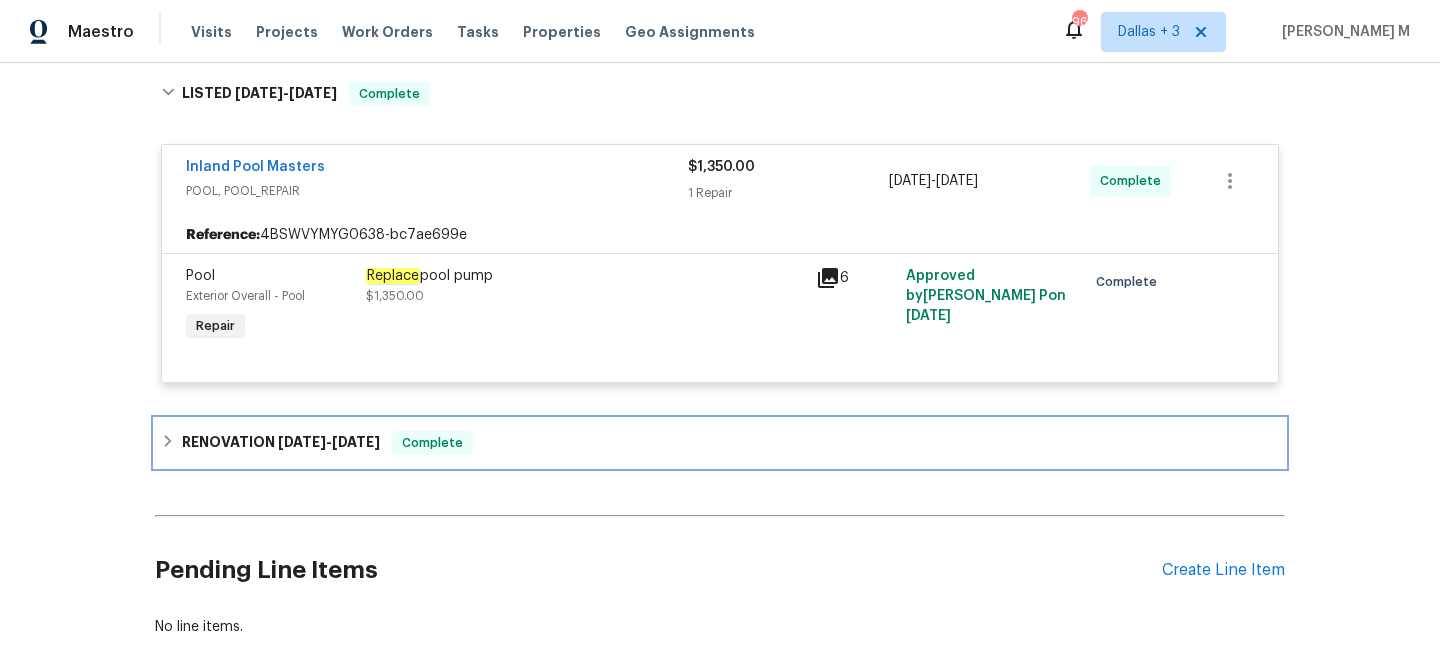 click on "RENOVATION   [DATE]  -  [DATE] Complete" at bounding box center [720, 443] 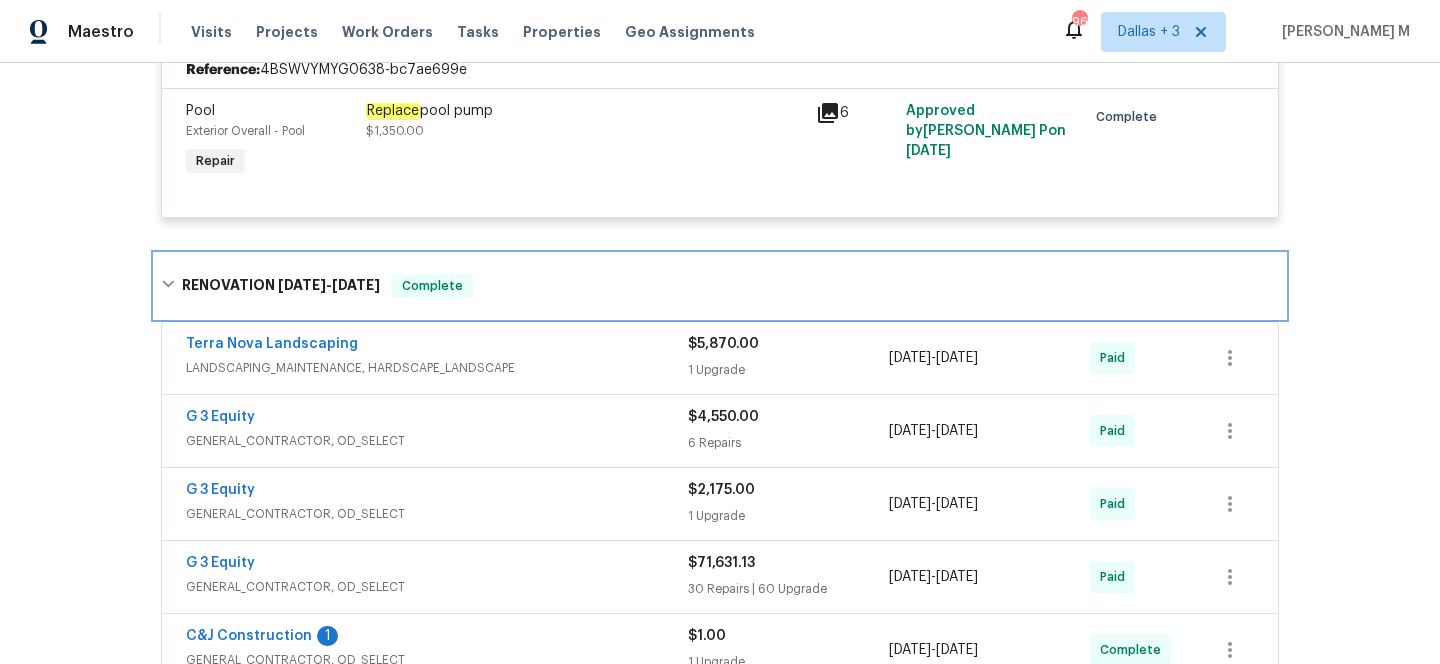 scroll, scrollTop: 483, scrollLeft: 0, axis: vertical 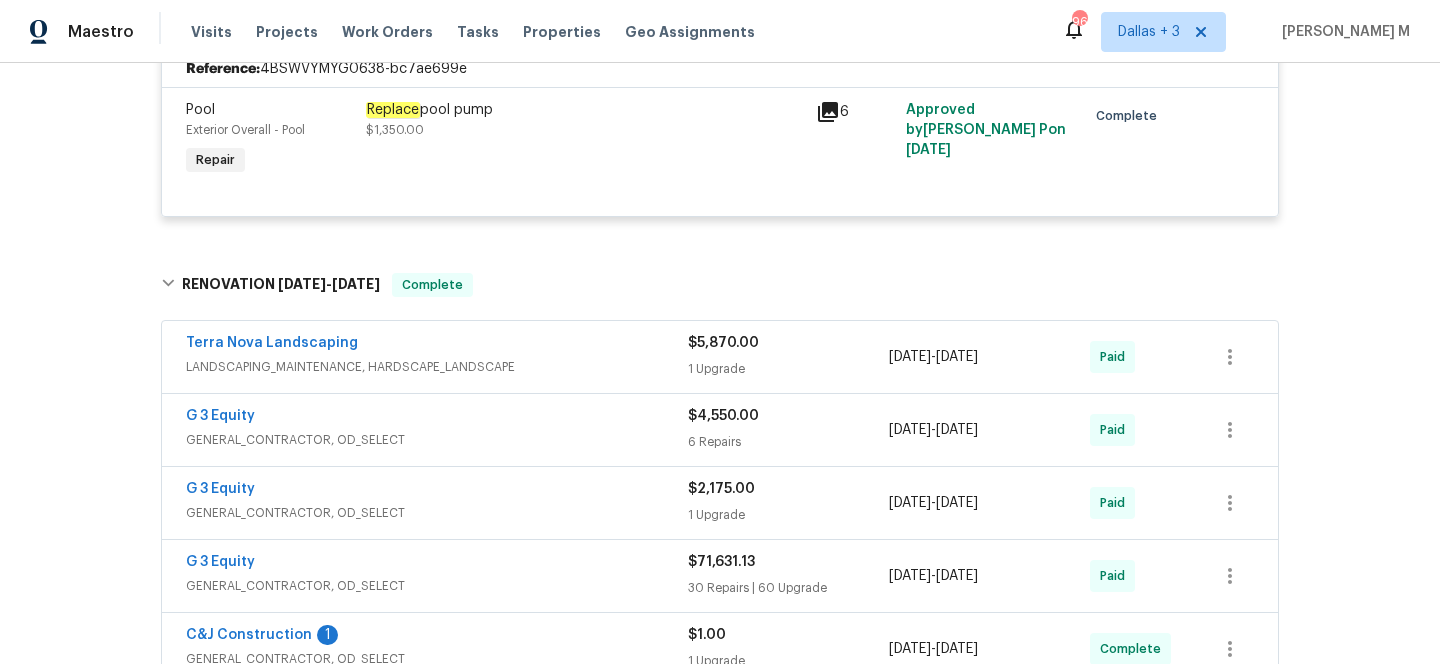 click on "Terra Nova Landscaping" at bounding box center [437, 345] 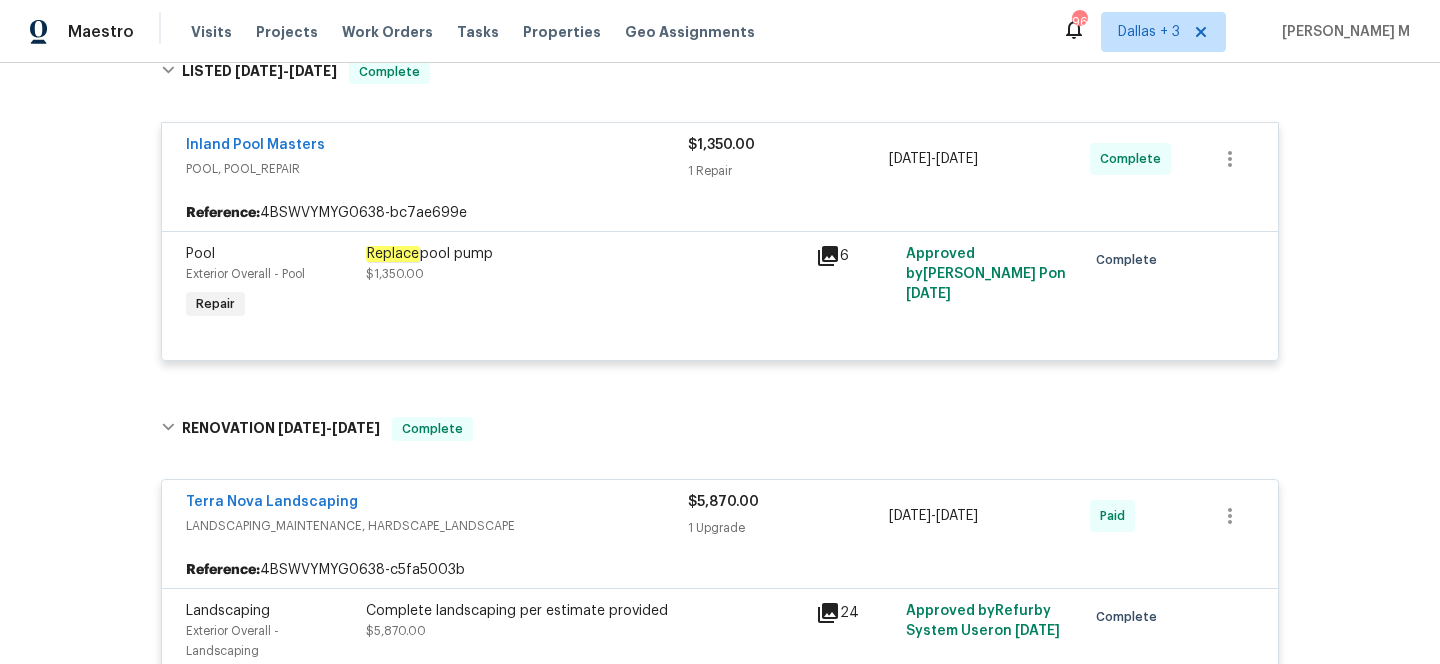scroll, scrollTop: 264, scrollLeft: 0, axis: vertical 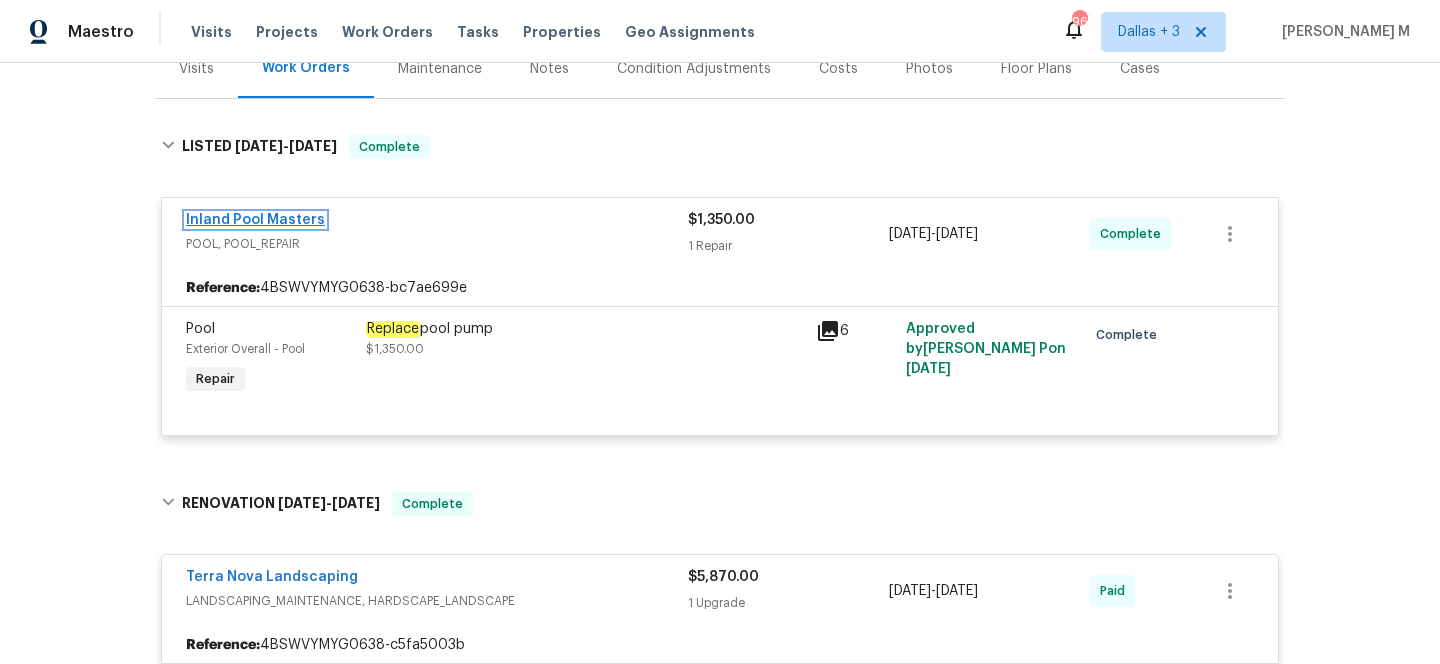 click on "Inland Pool Masters" at bounding box center (255, 220) 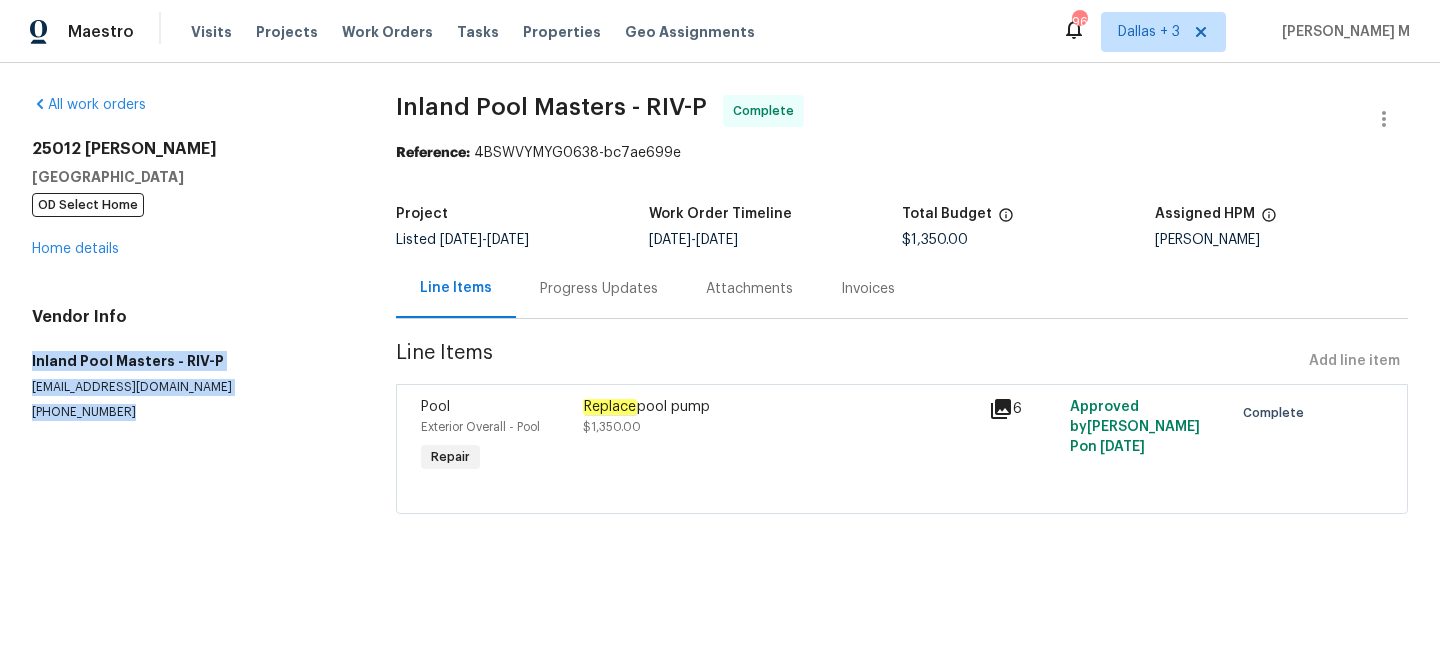 drag, startPoint x: 27, startPoint y: 364, endPoint x: 154, endPoint y: 446, distance: 151.17209 